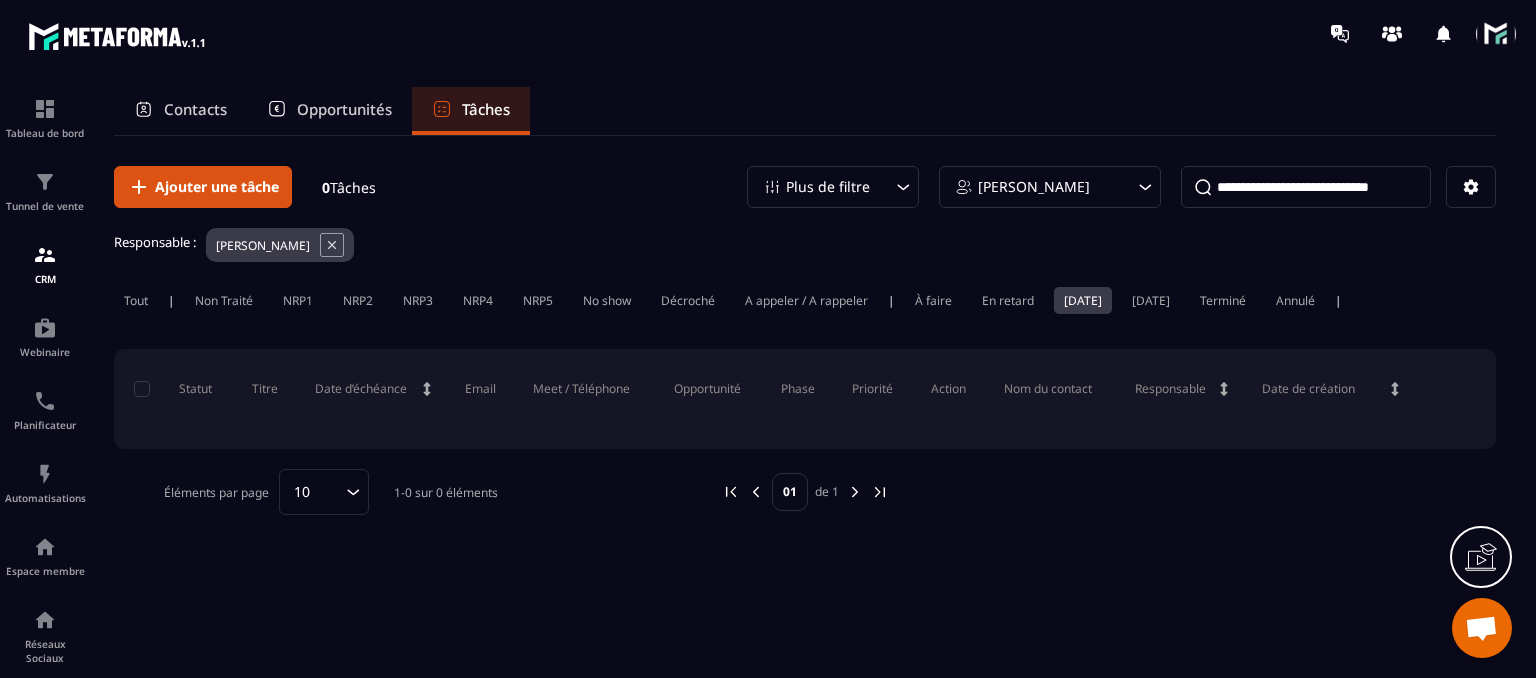 scroll, scrollTop: 0, scrollLeft: 0, axis: both 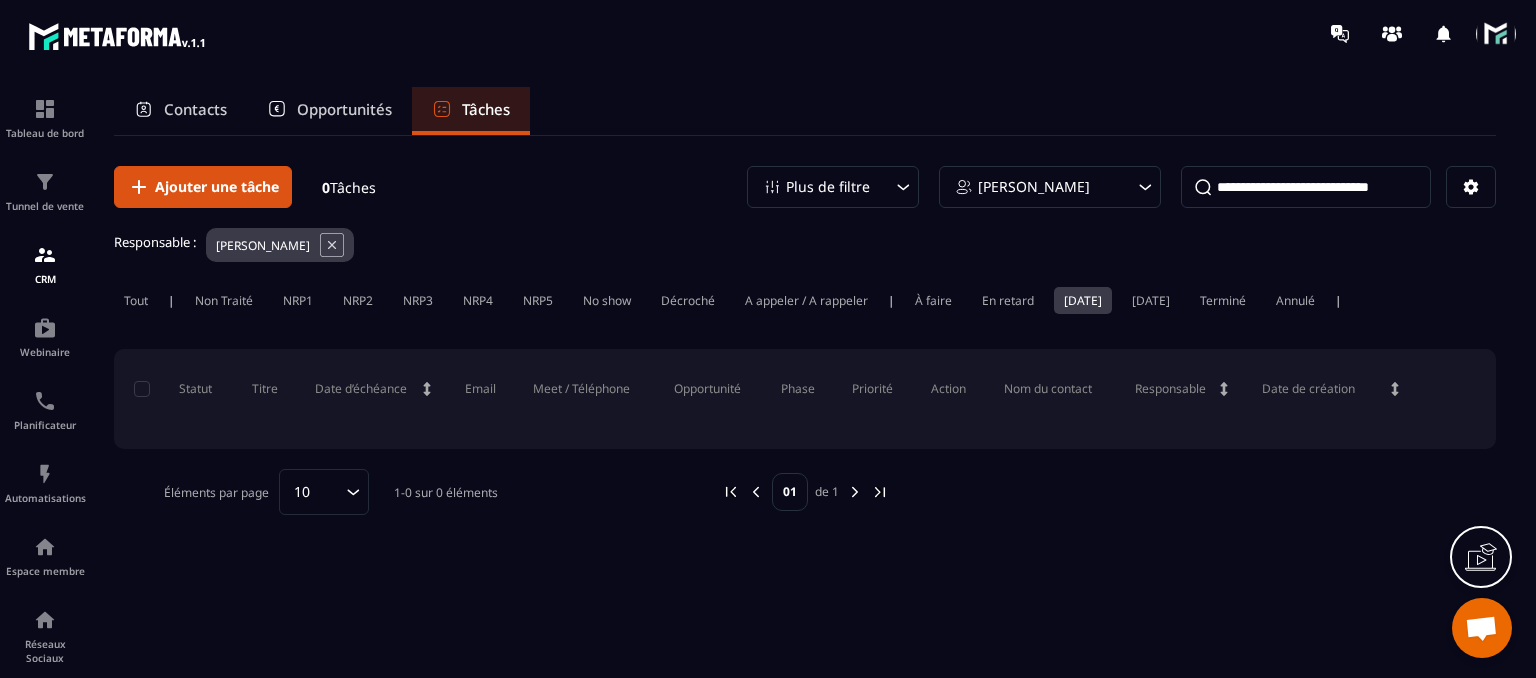 drag, startPoint x: 266, startPoint y: 197, endPoint x: 307, endPoint y: 207, distance: 42.201897 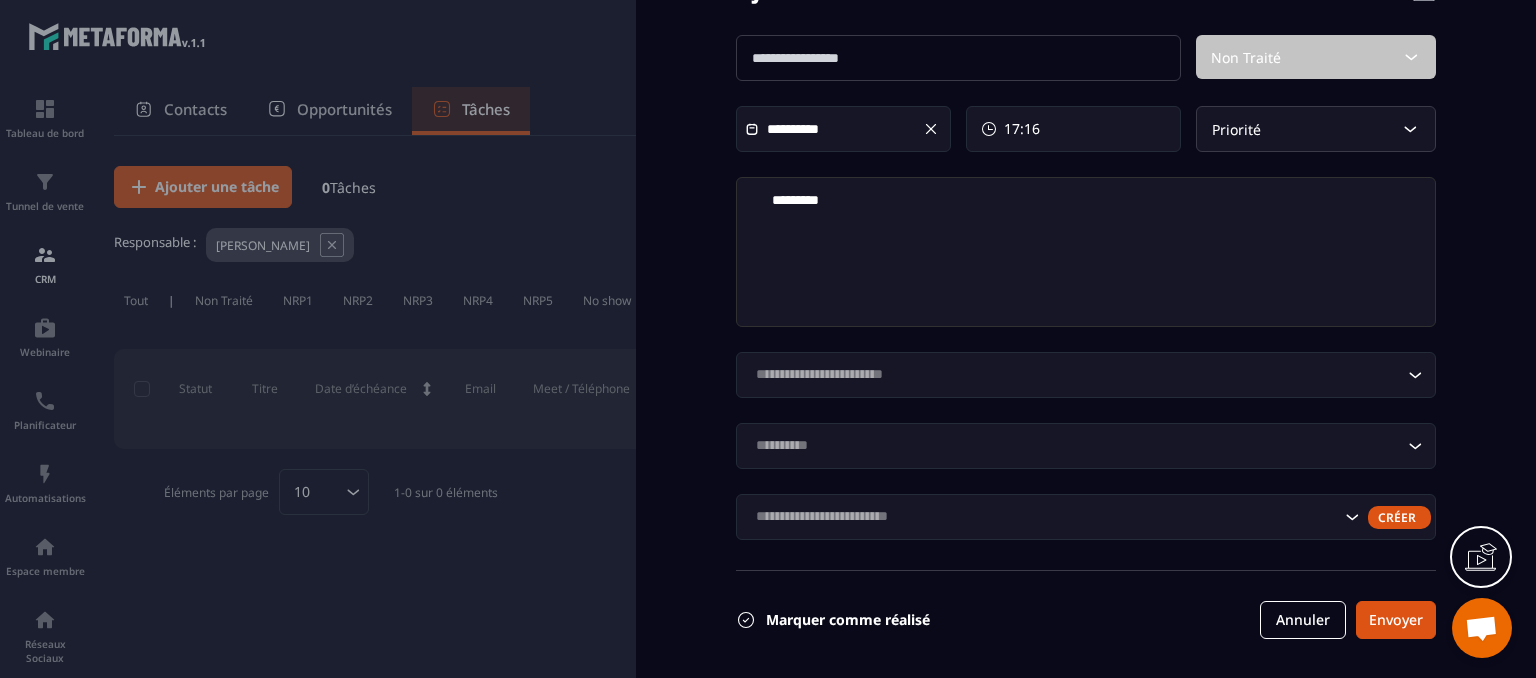 scroll, scrollTop: 0, scrollLeft: 0, axis: both 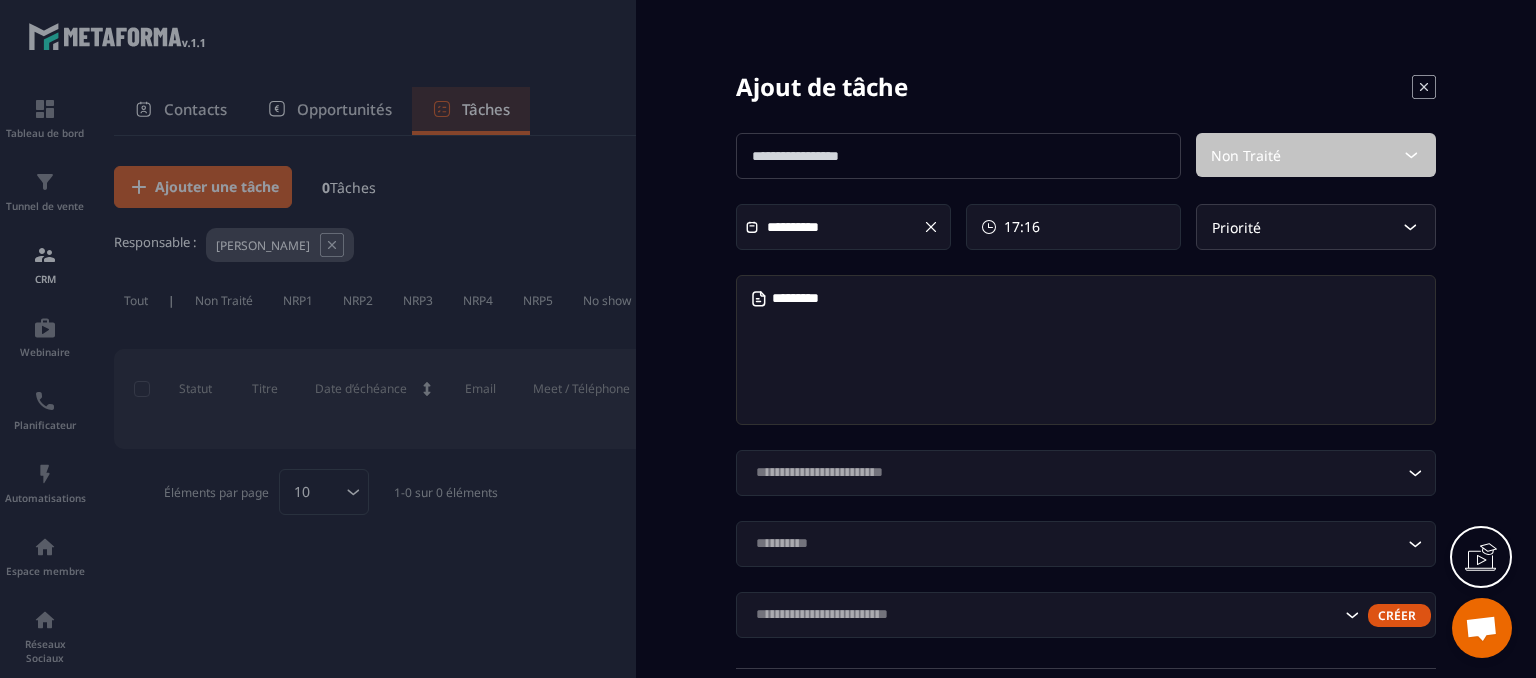 click at bounding box center (958, 156) 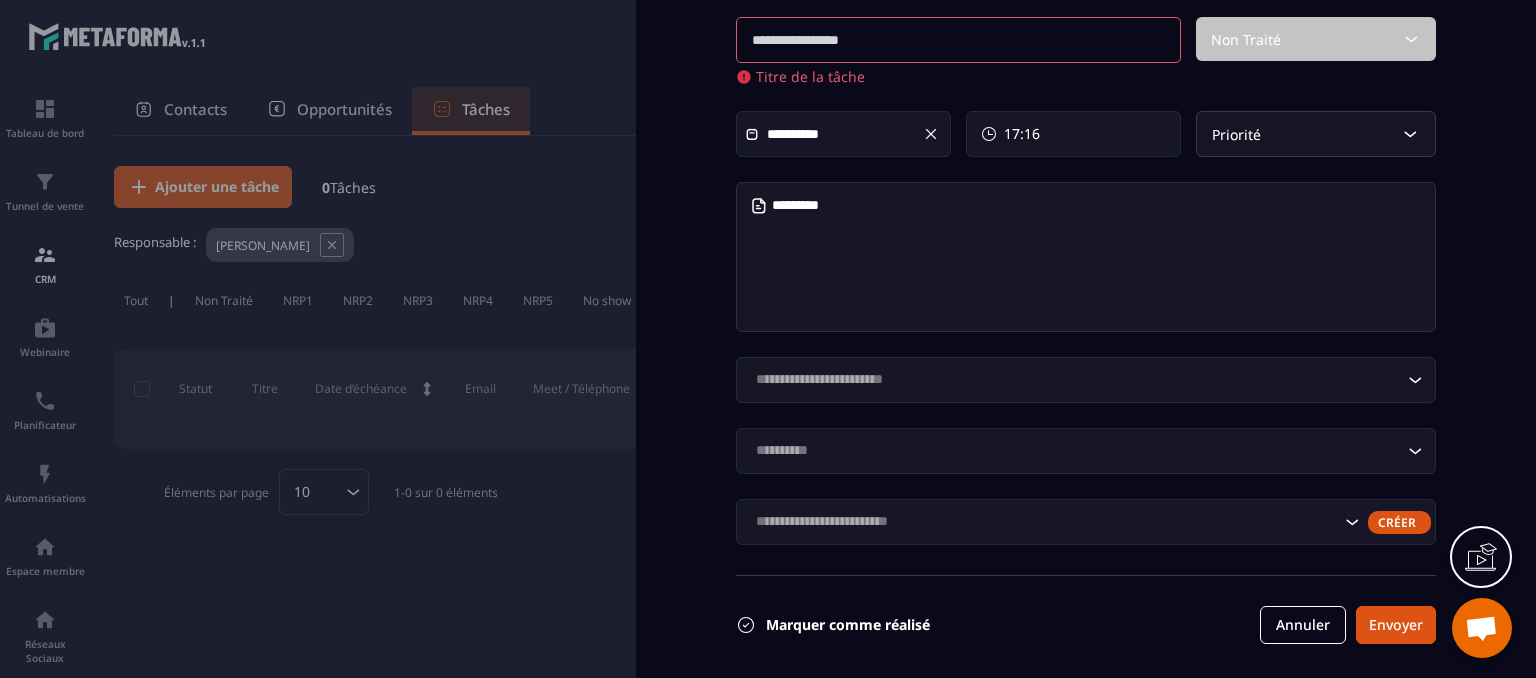 scroll, scrollTop: 121, scrollLeft: 0, axis: vertical 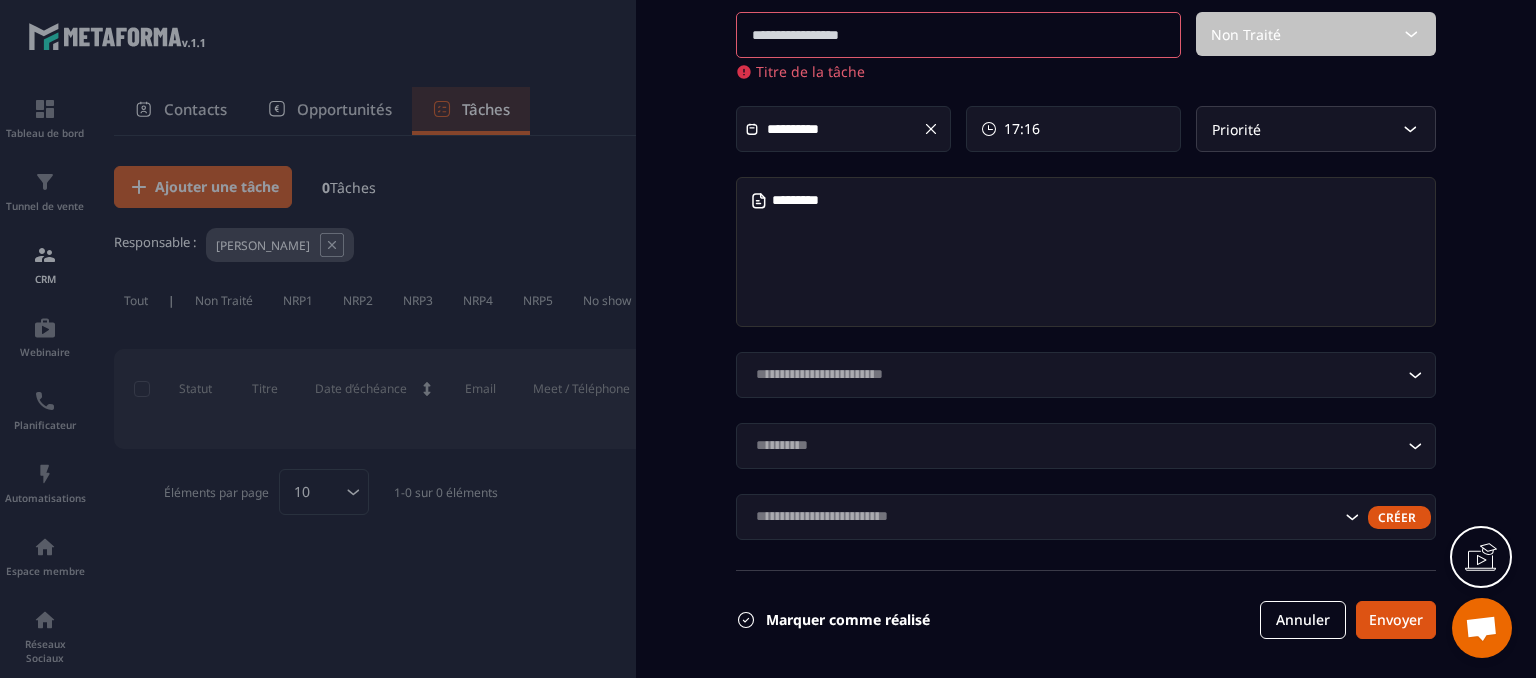 click 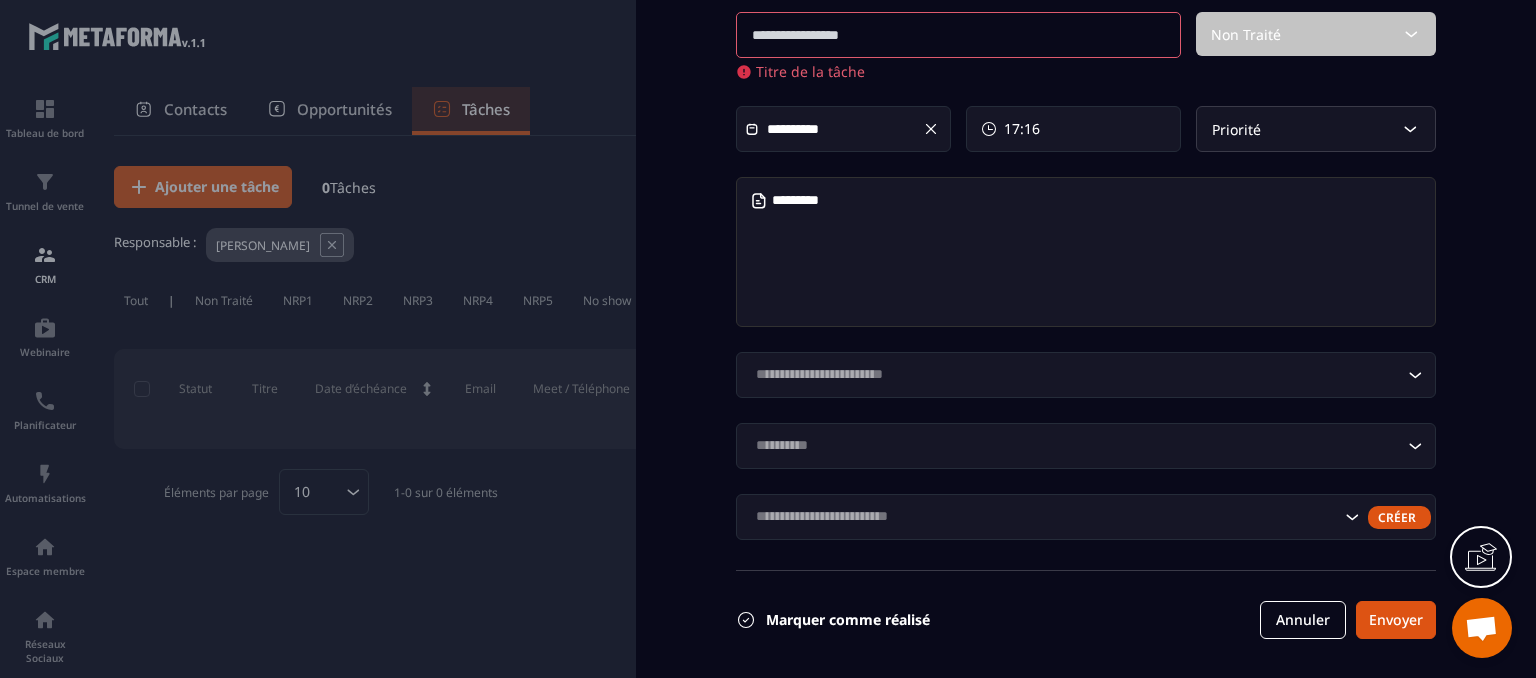 click 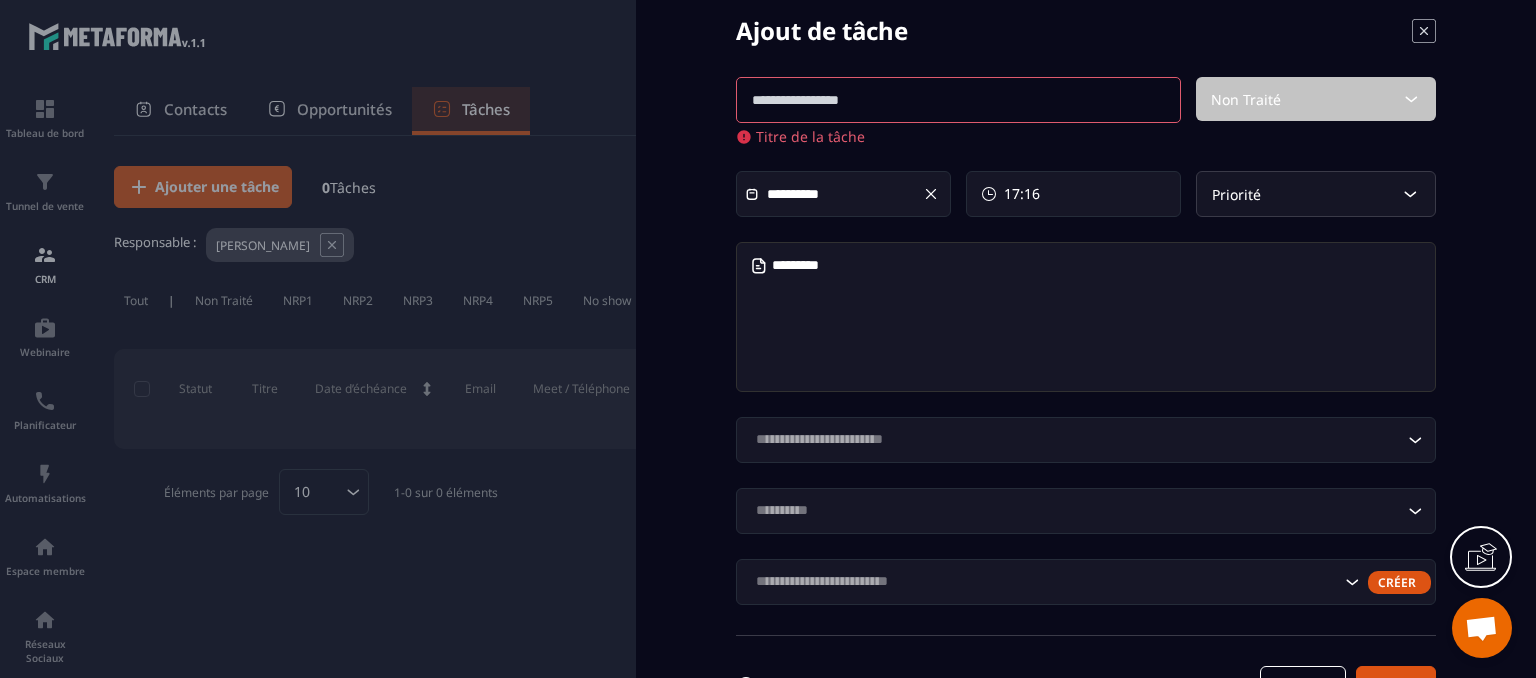 scroll, scrollTop: 21, scrollLeft: 0, axis: vertical 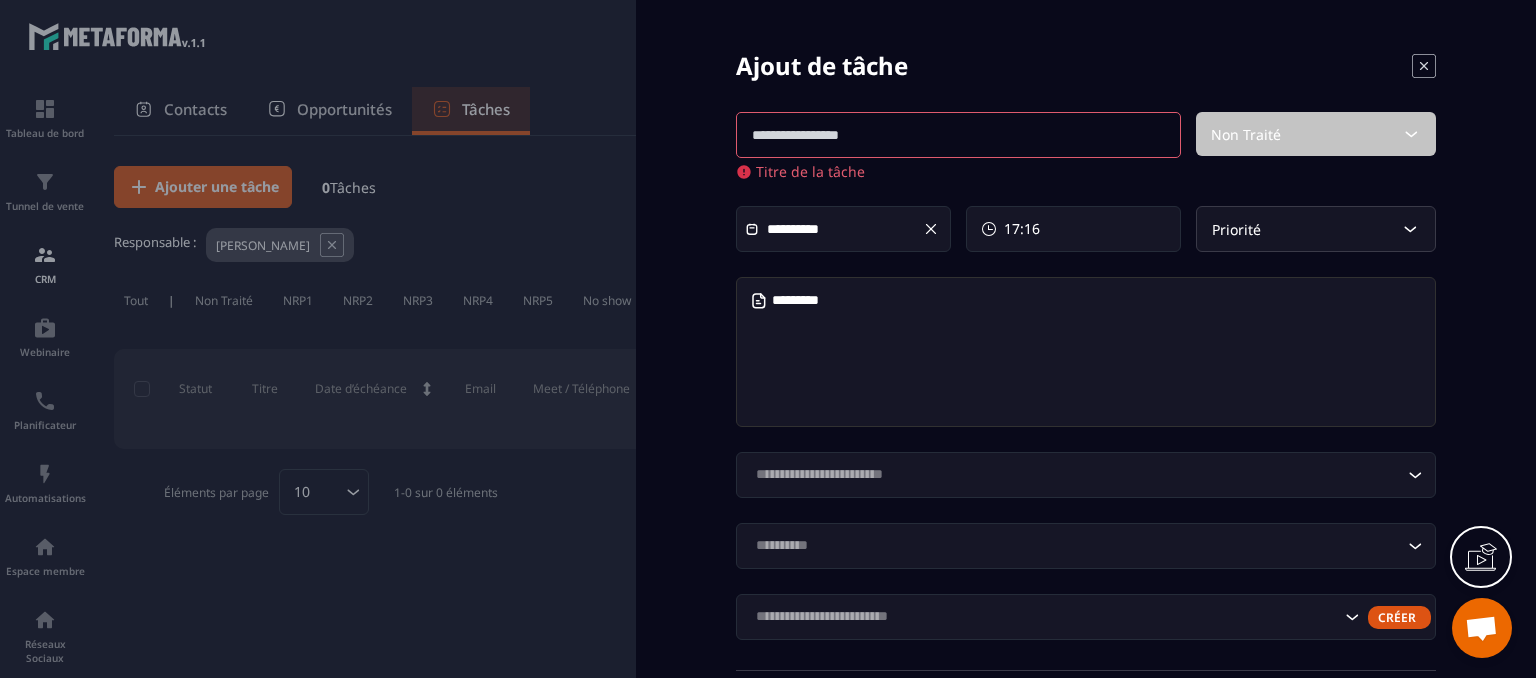 click on "**********" 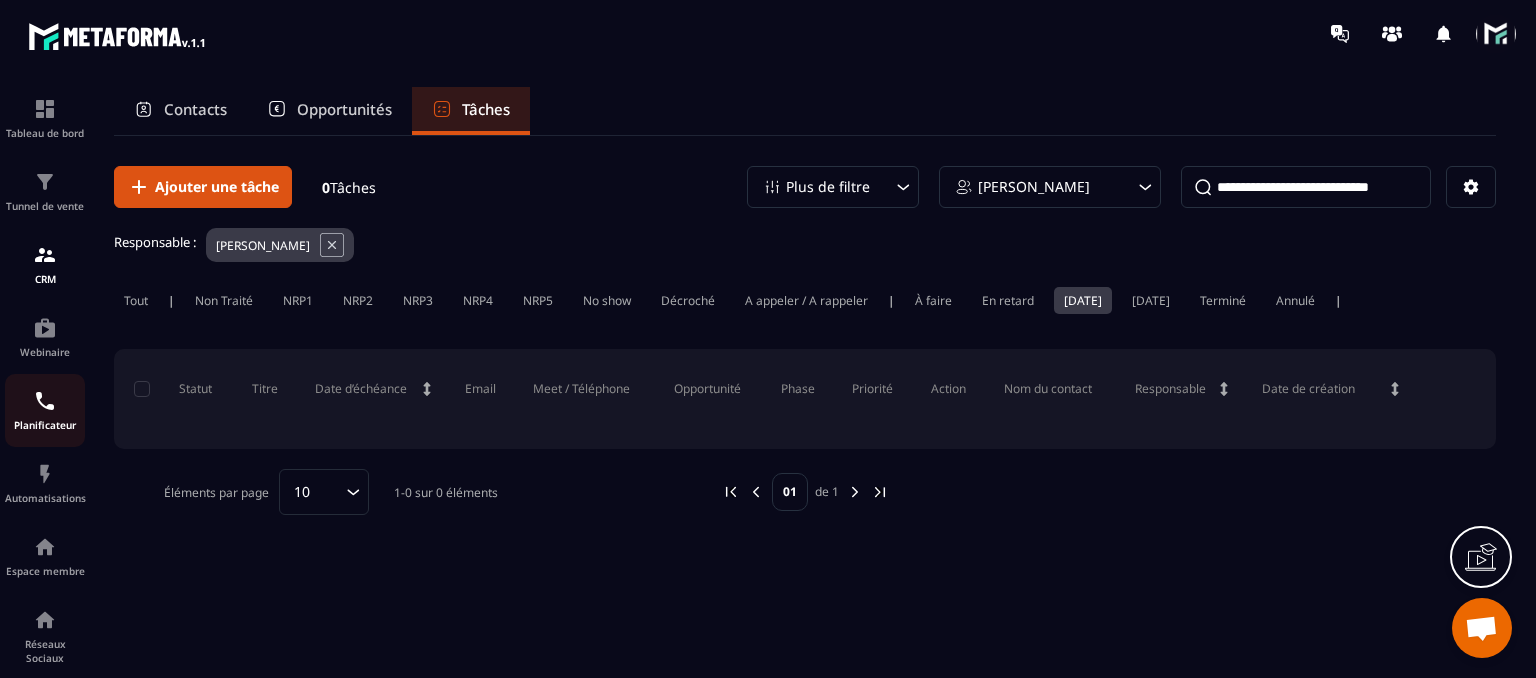 click at bounding box center (45, 401) 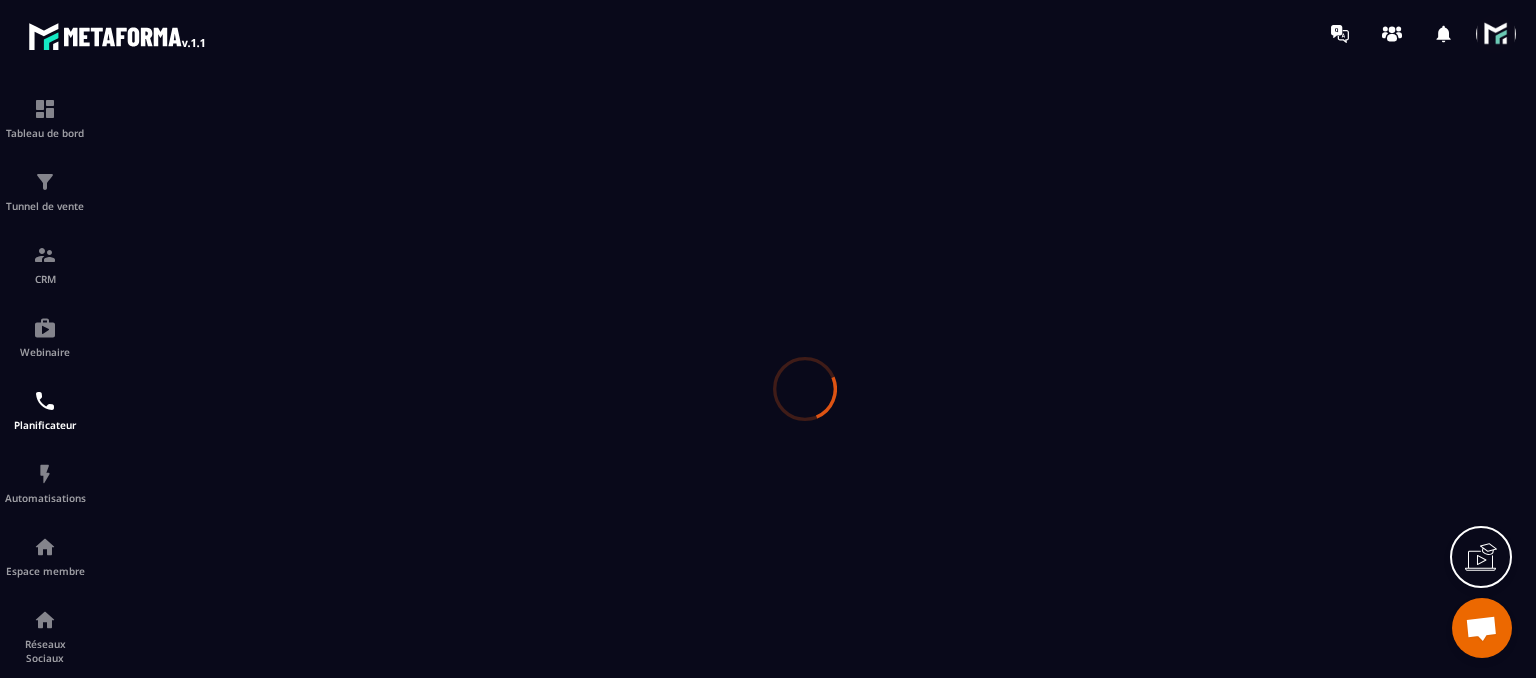 scroll, scrollTop: 0, scrollLeft: 0, axis: both 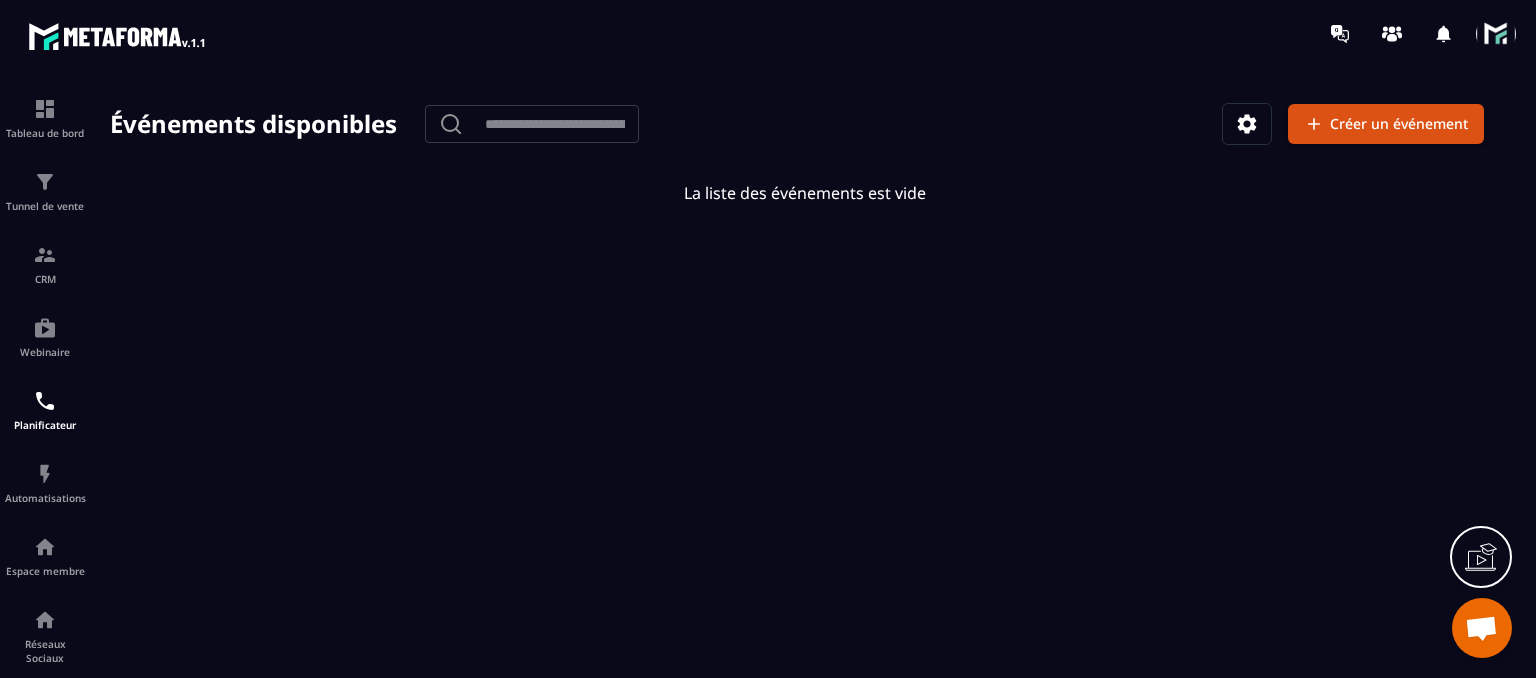 click 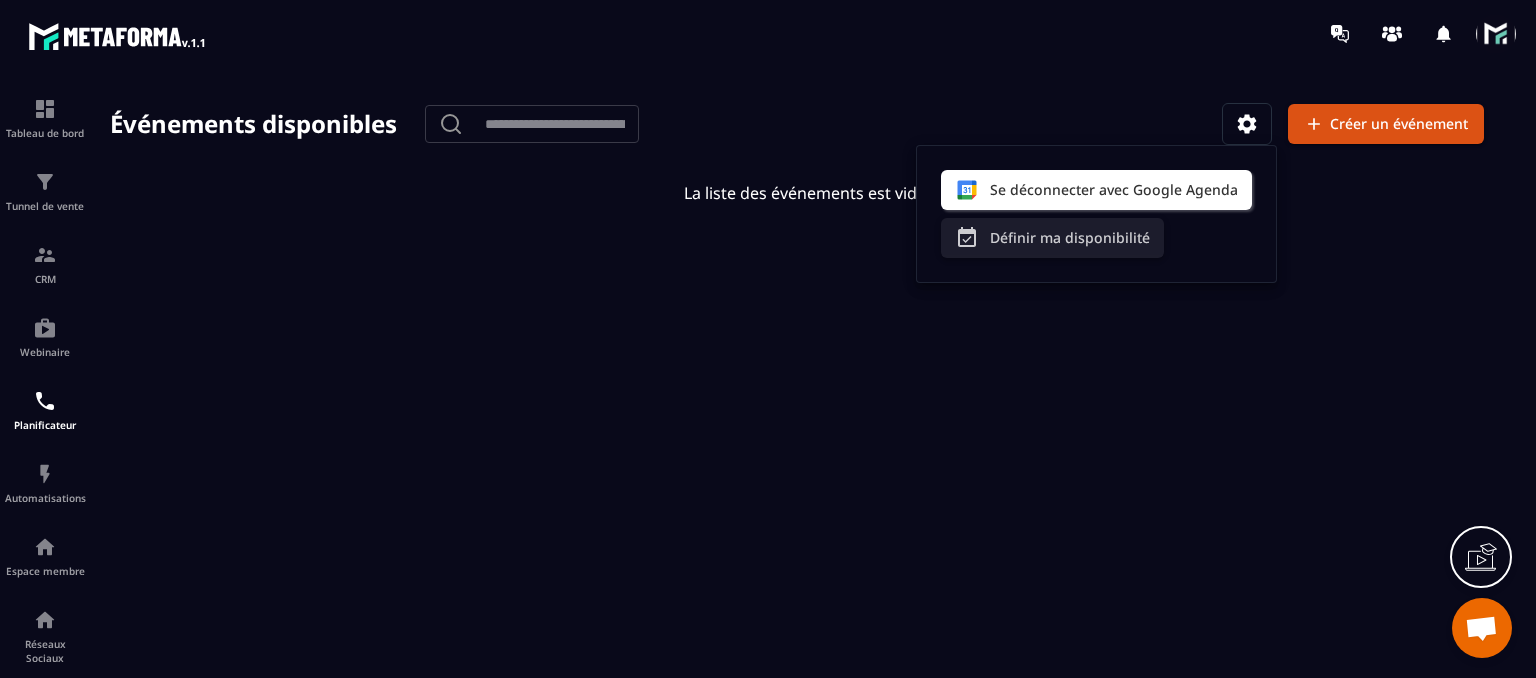 click on "Définir ma disponibilité" at bounding box center (1052, 238) 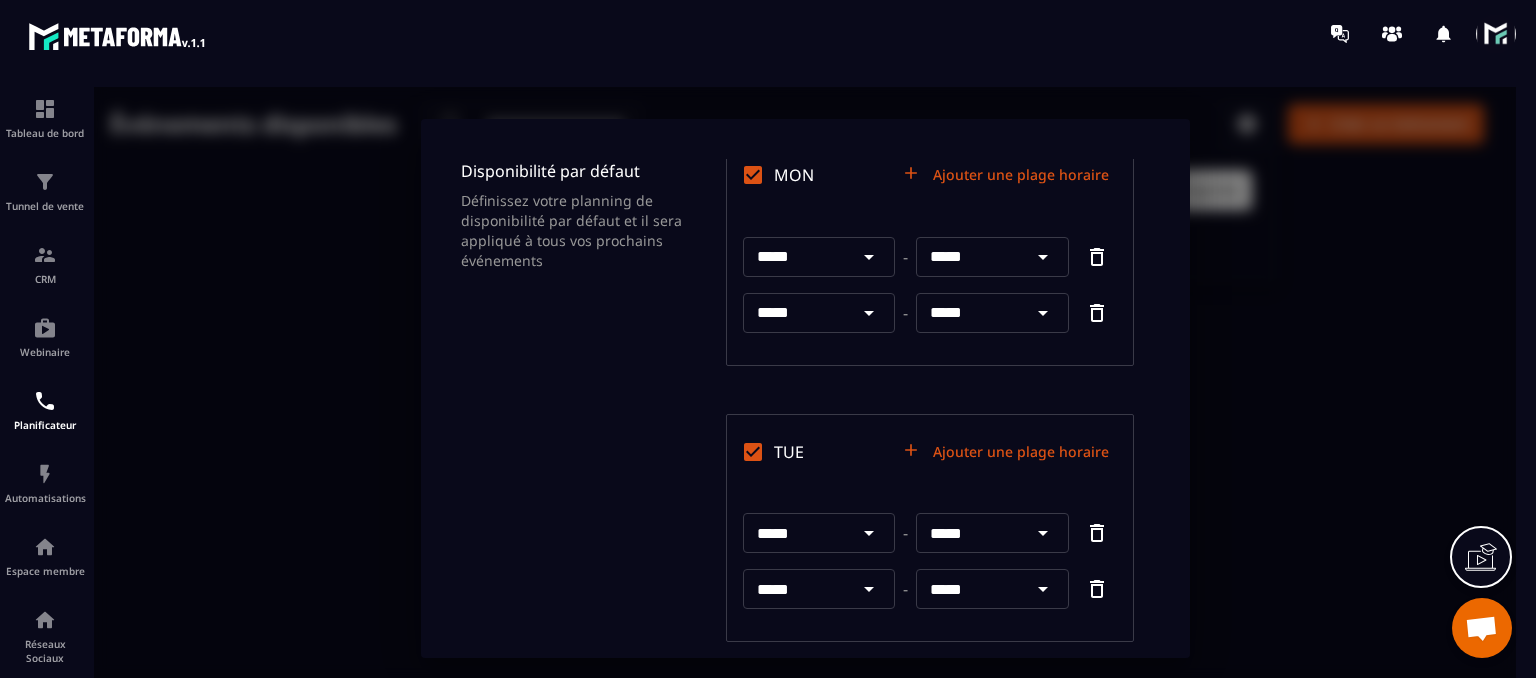 scroll, scrollTop: 0, scrollLeft: 0, axis: both 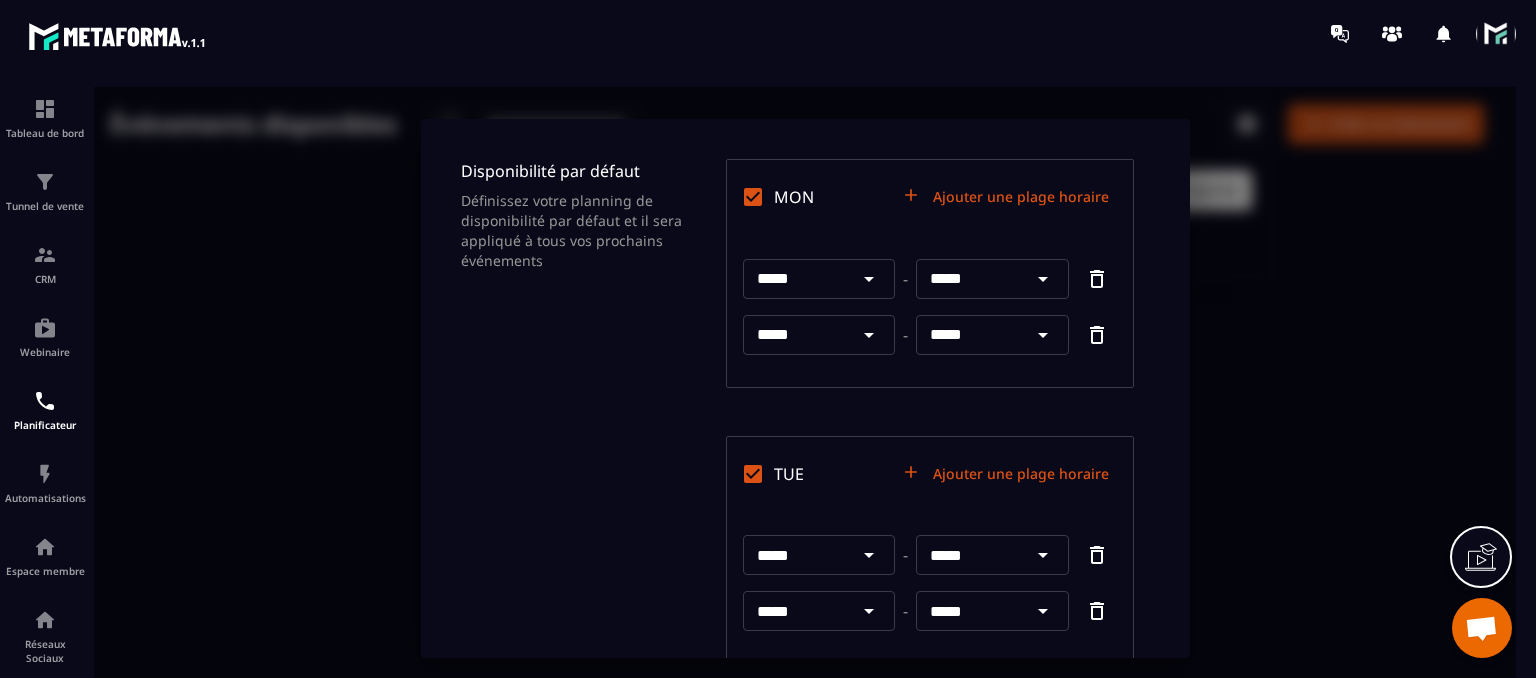 type 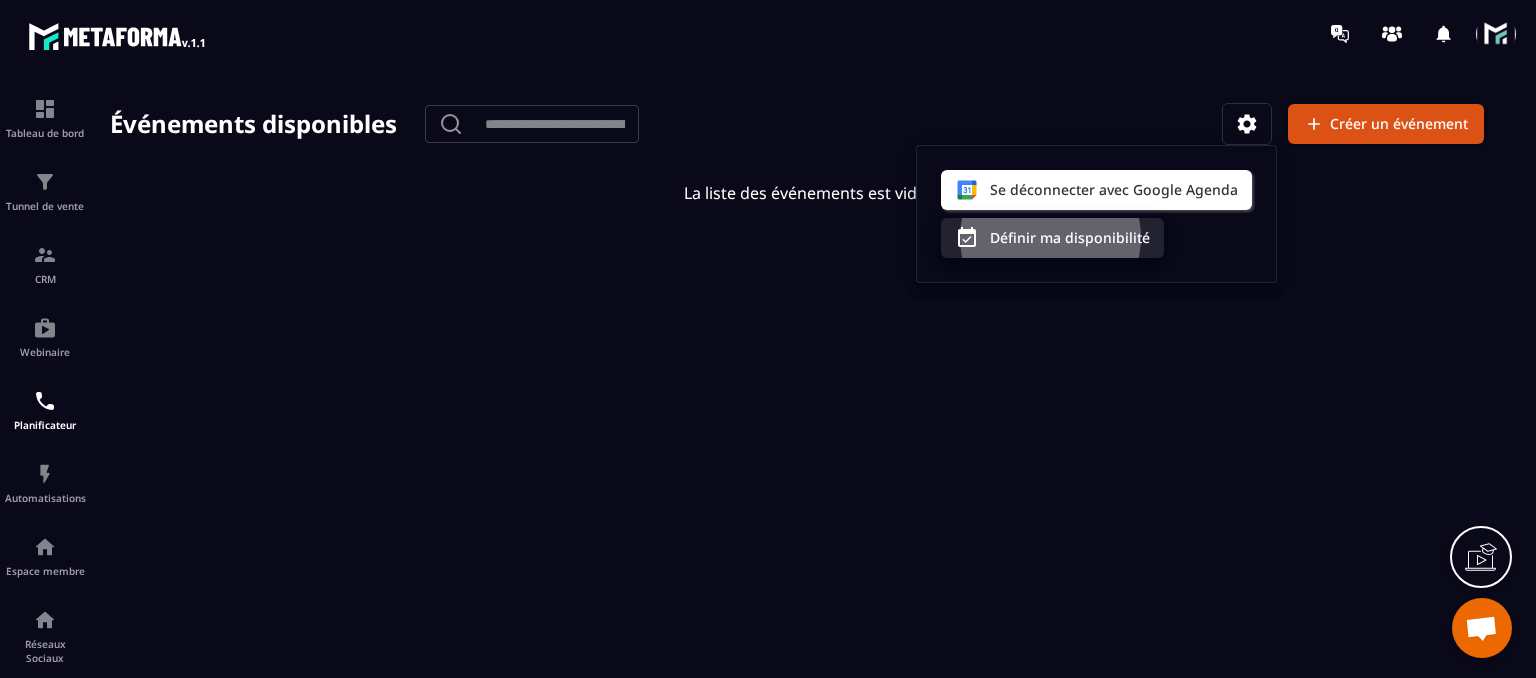 click at bounding box center (805, 388) 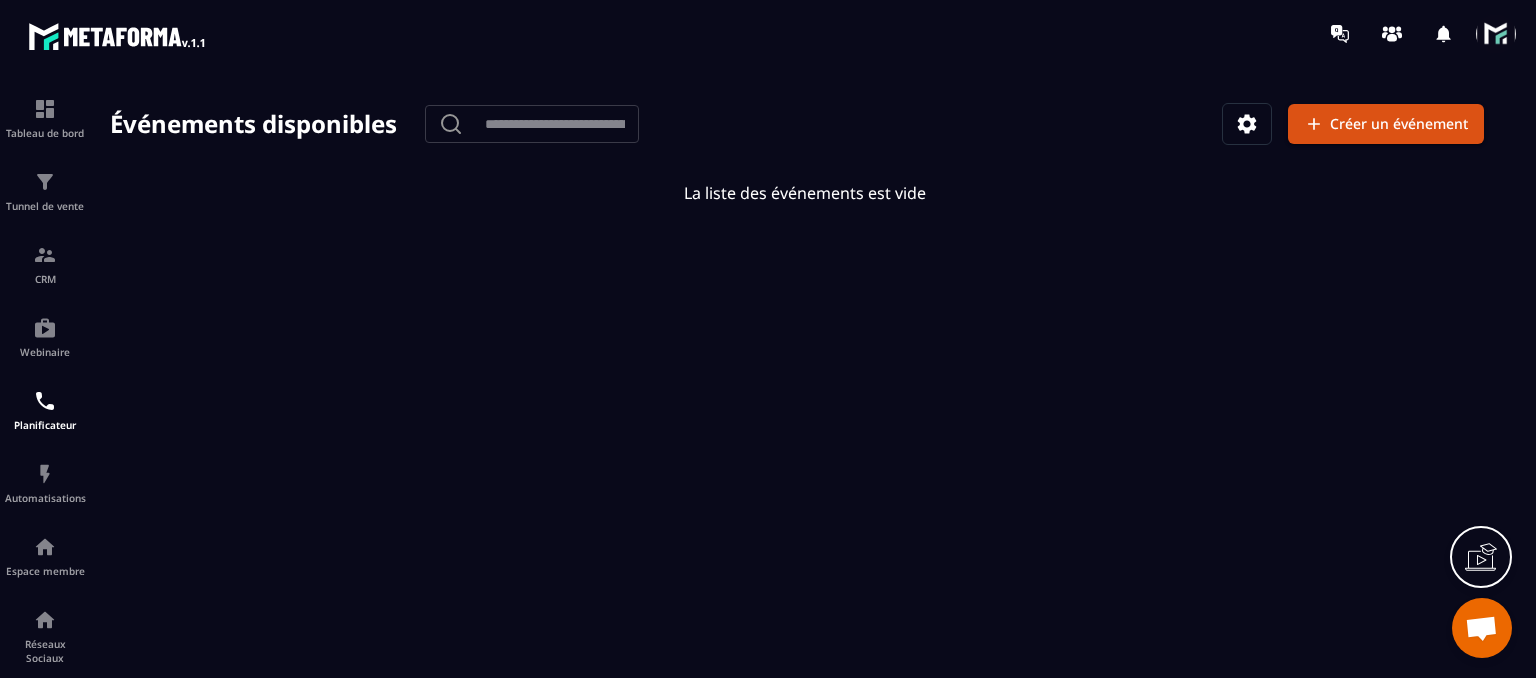 click at bounding box center [1481, 630] 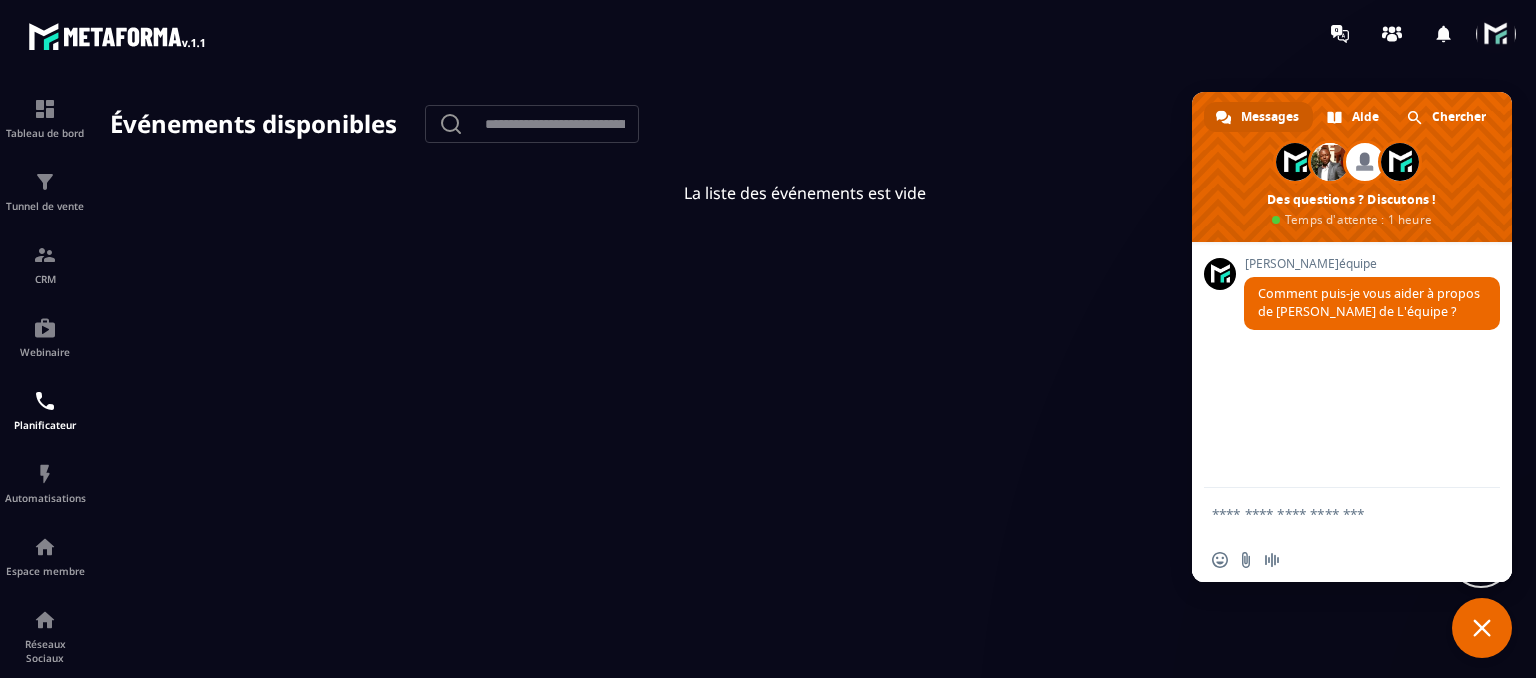 scroll, scrollTop: 0, scrollLeft: 0, axis: both 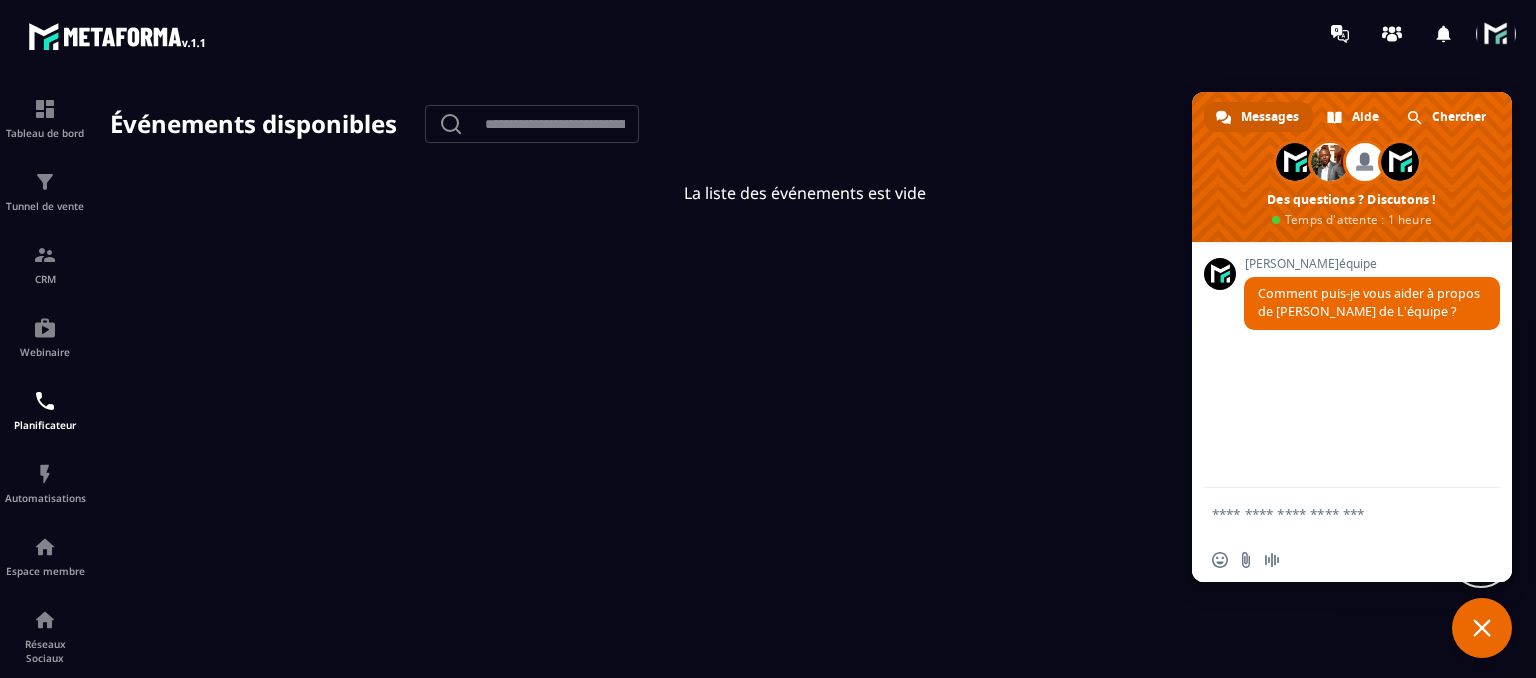 click at bounding box center [1482, 628] 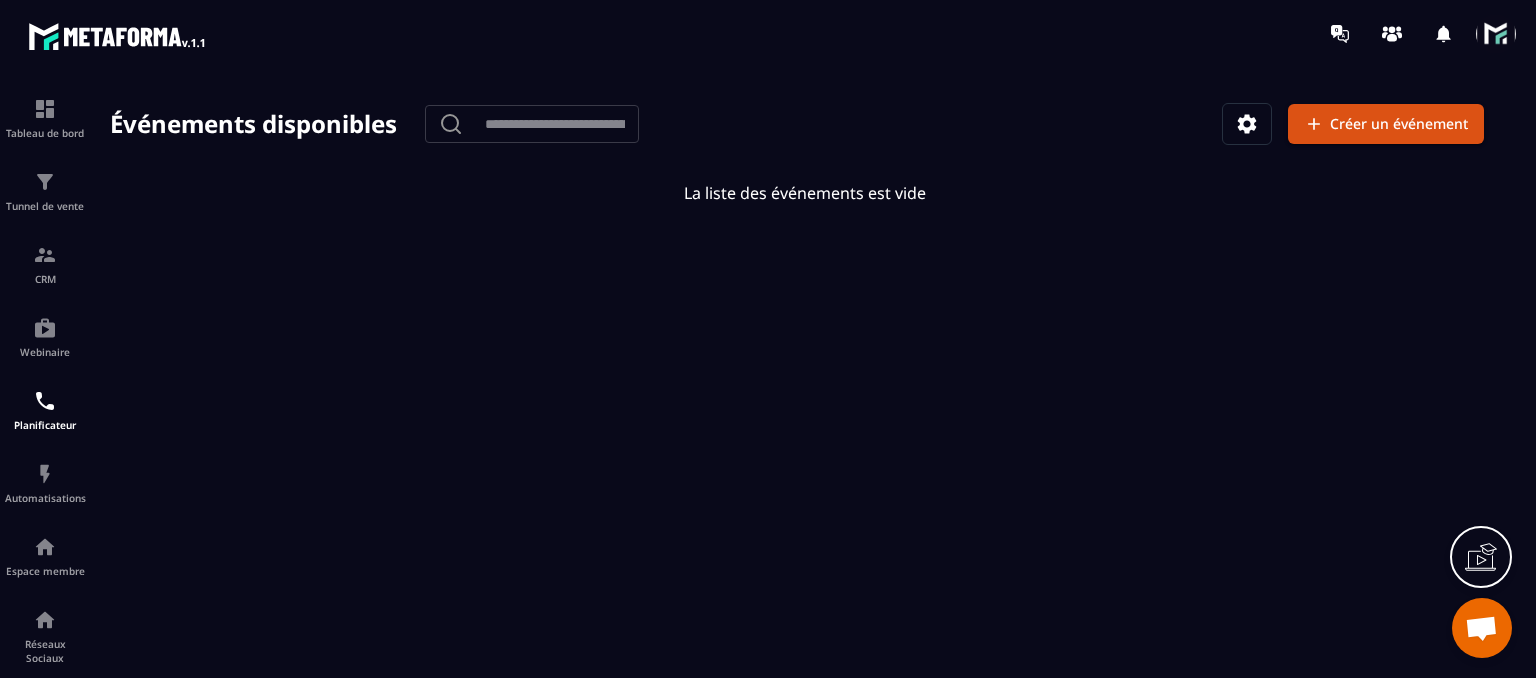 click 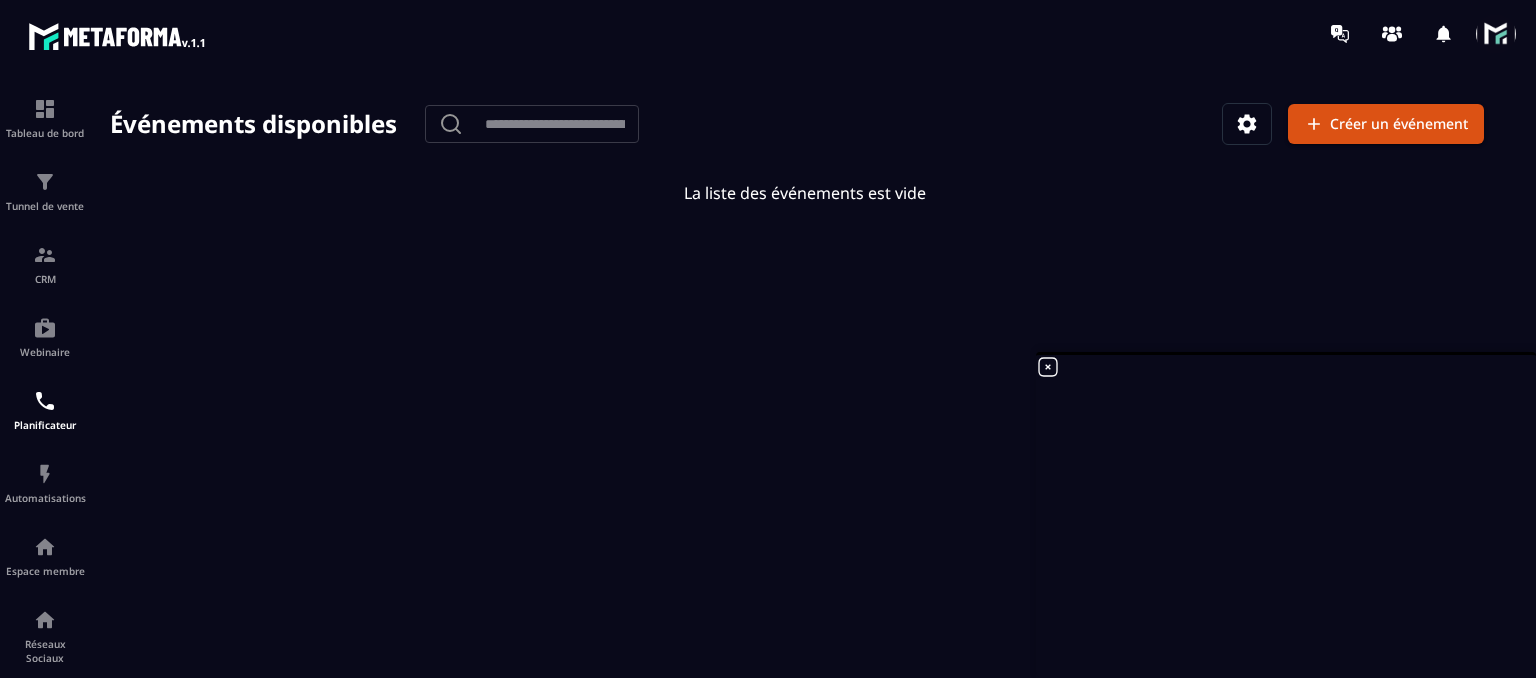 click 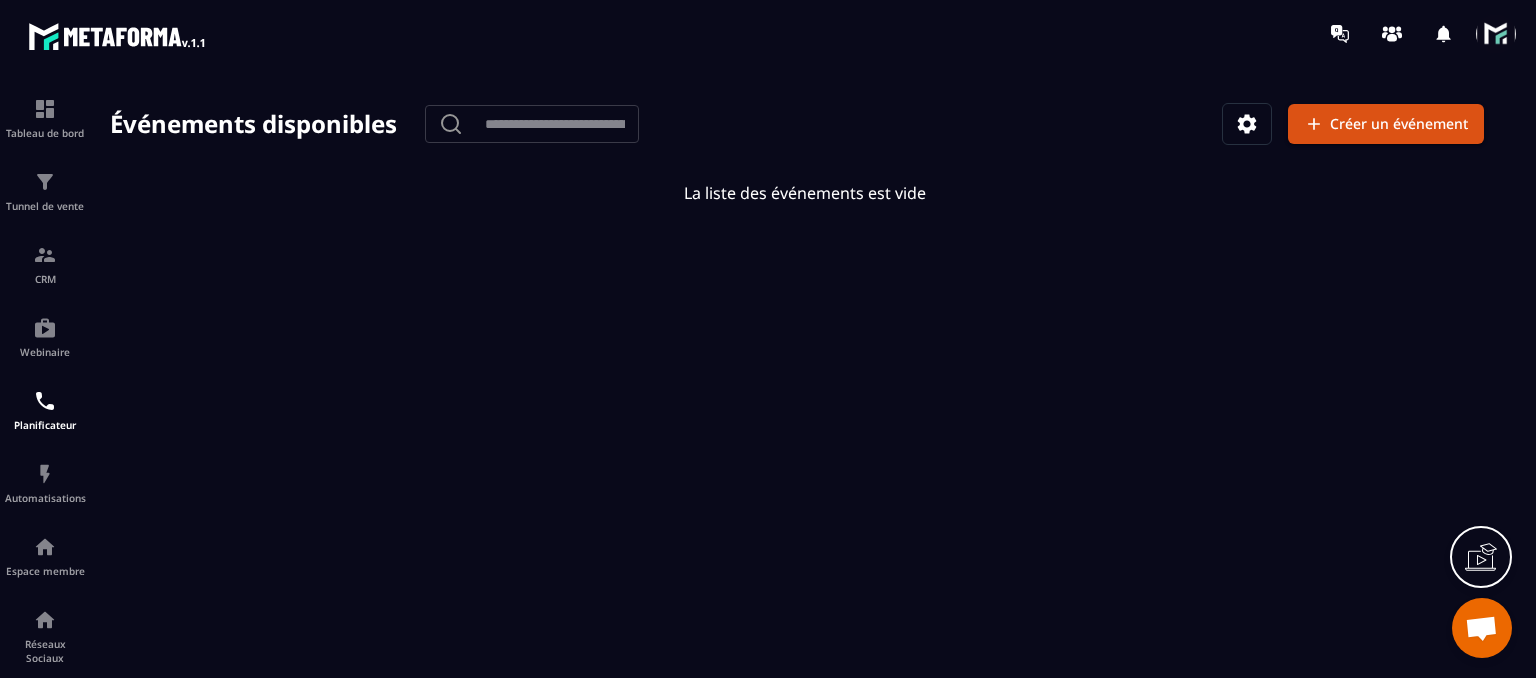 click at bounding box center (1481, 630) 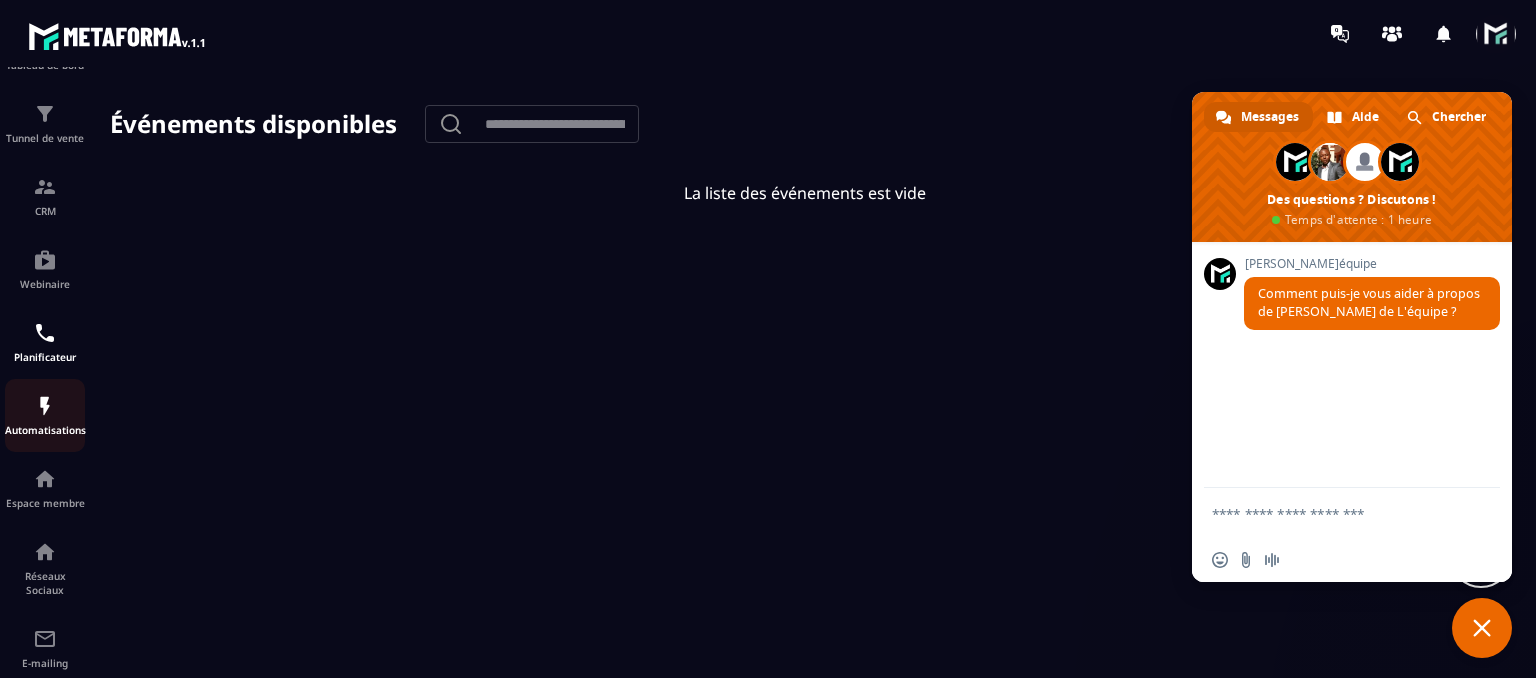 scroll, scrollTop: 176, scrollLeft: 0, axis: vertical 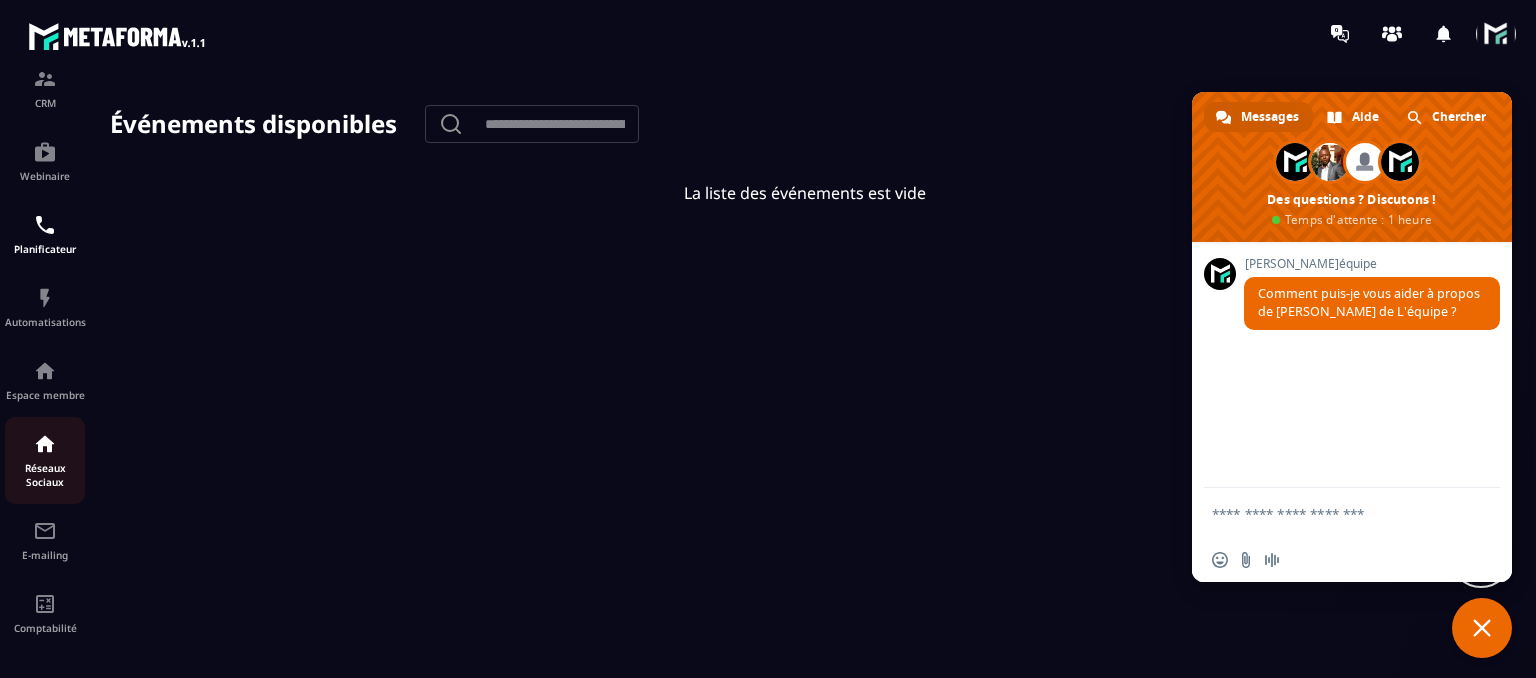 click at bounding box center [45, 444] 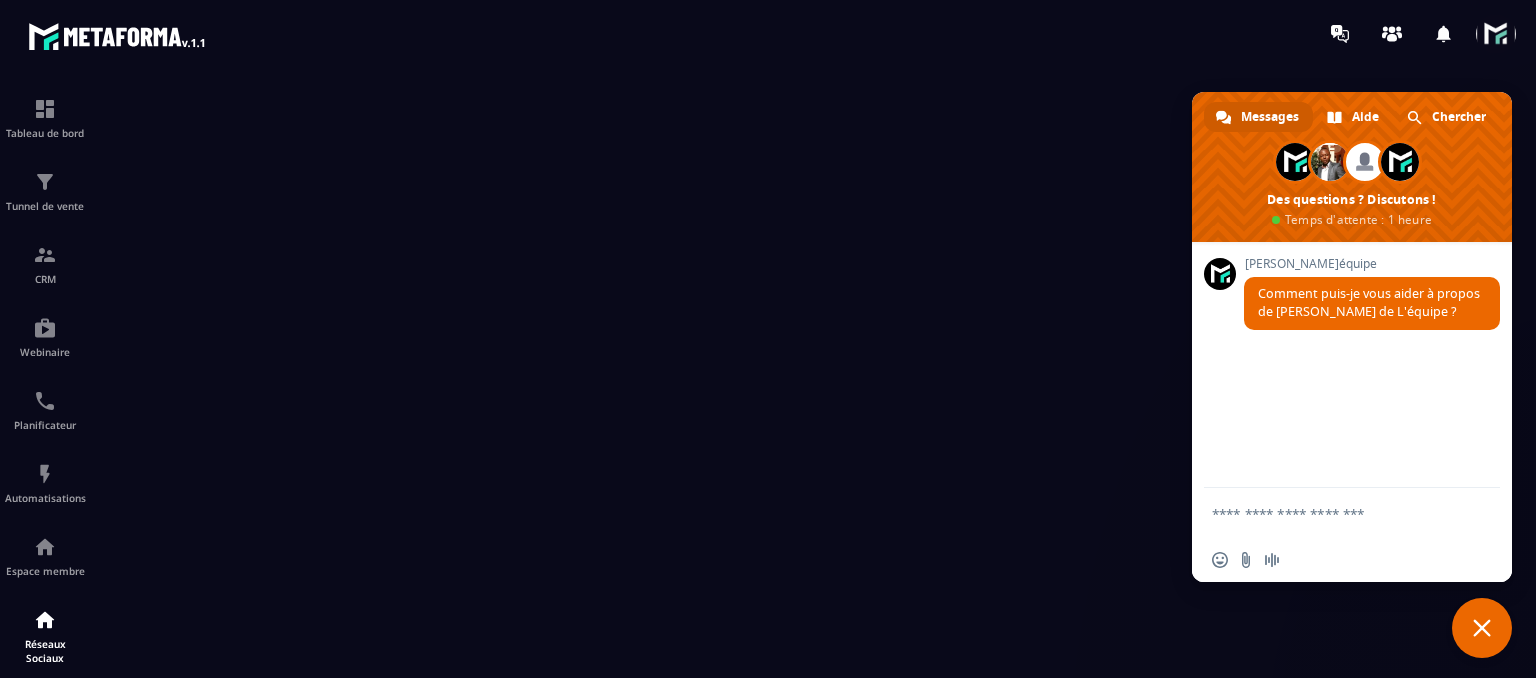 click at bounding box center [1482, 628] 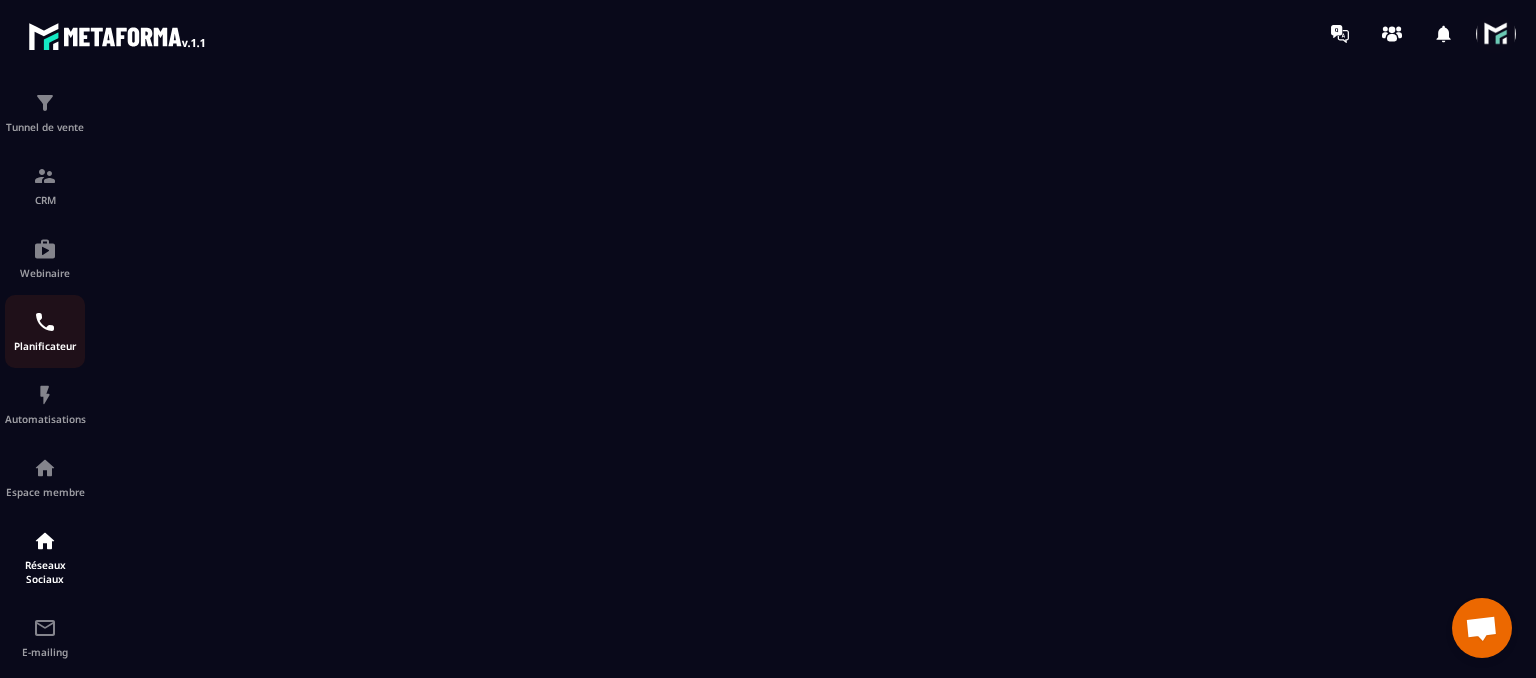 scroll, scrollTop: 176, scrollLeft: 0, axis: vertical 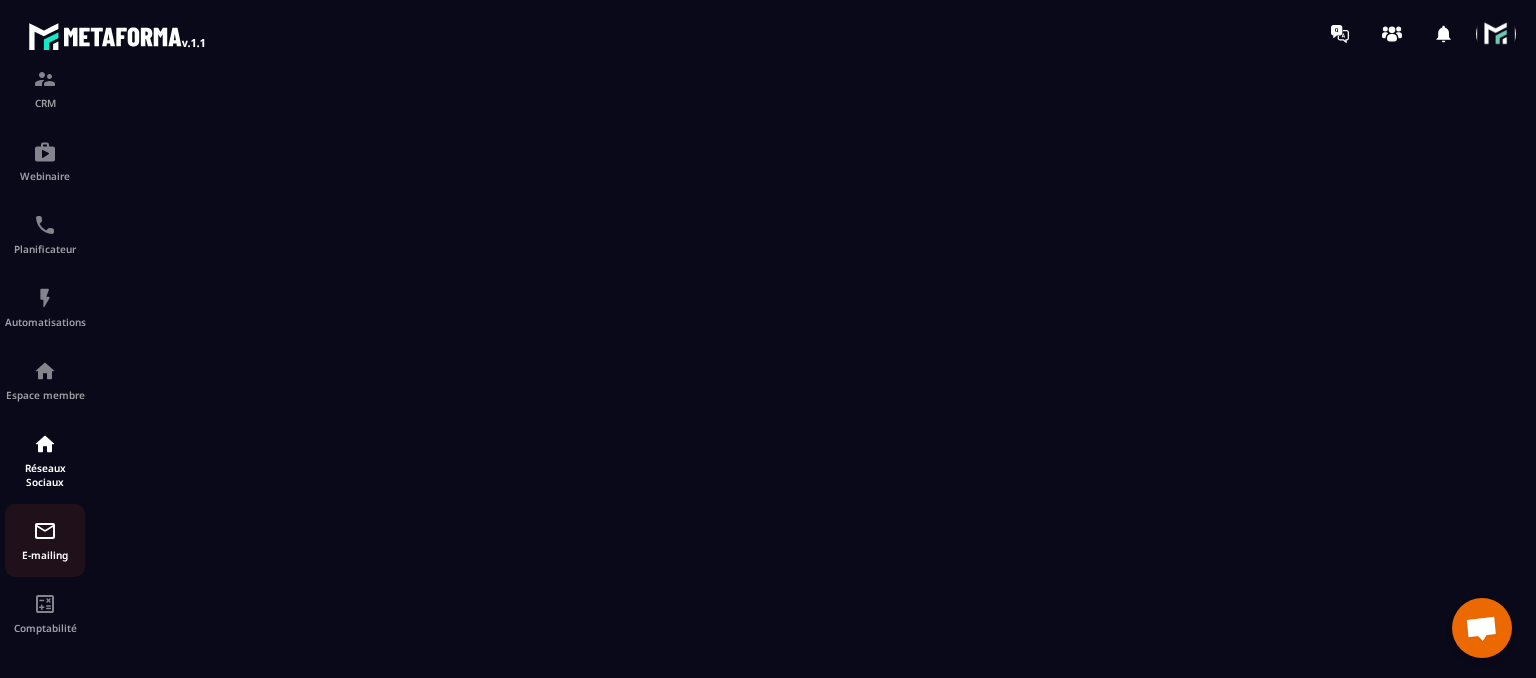 click on "E-mailing" at bounding box center (45, 540) 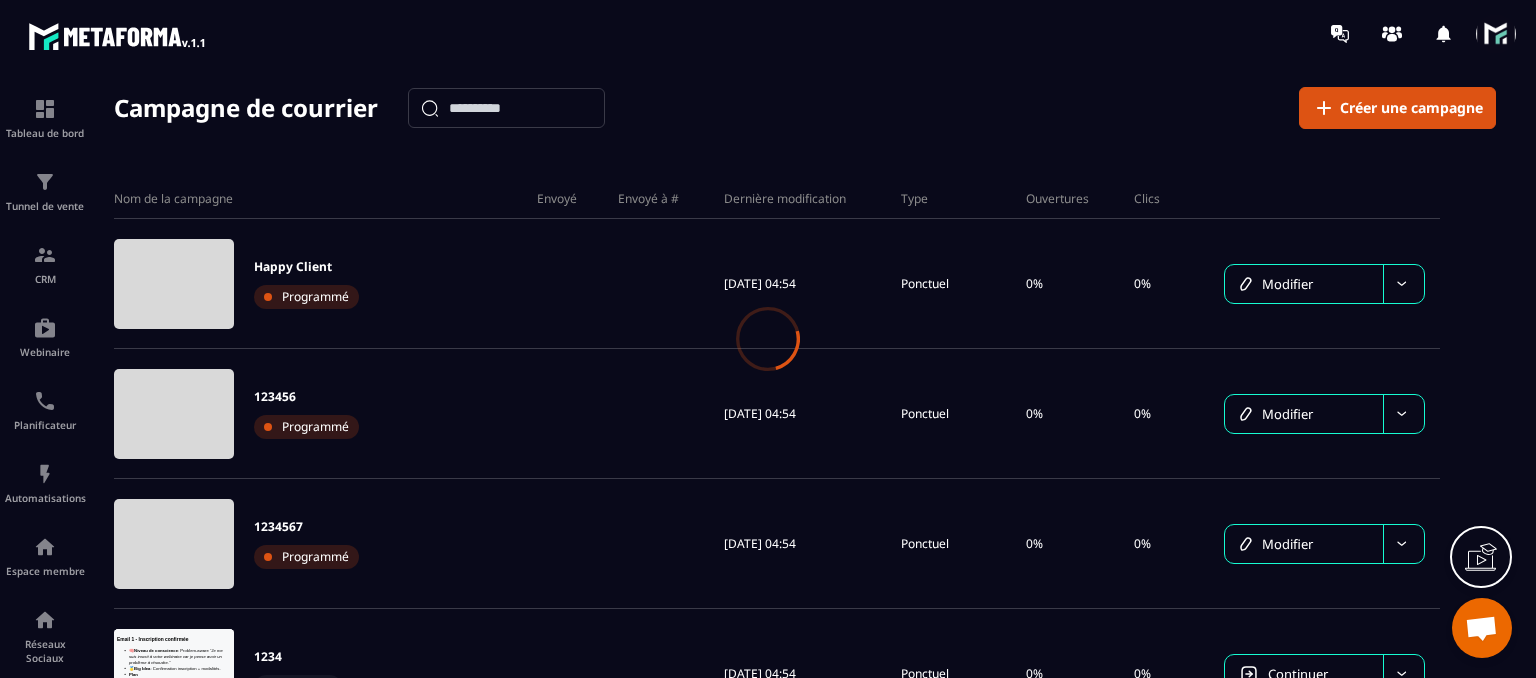 scroll, scrollTop: 0, scrollLeft: 0, axis: both 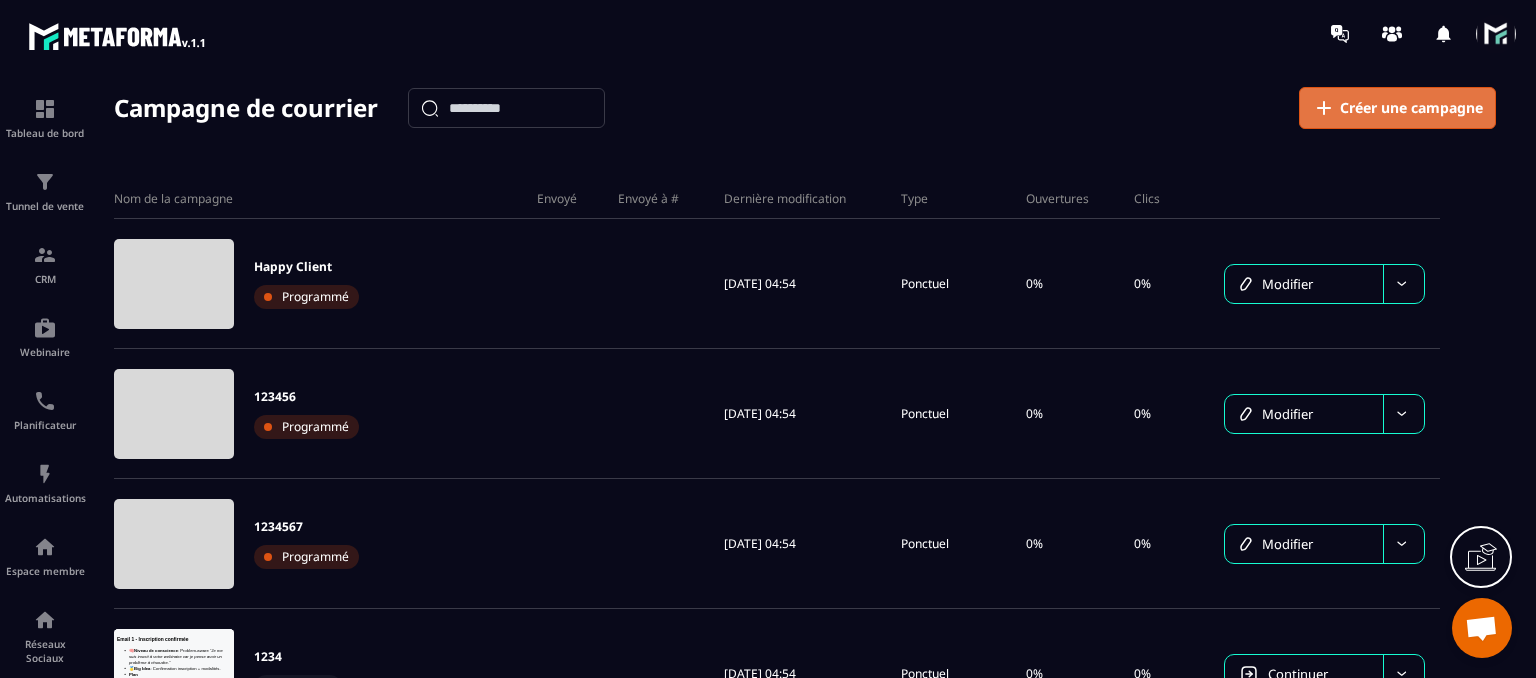 click 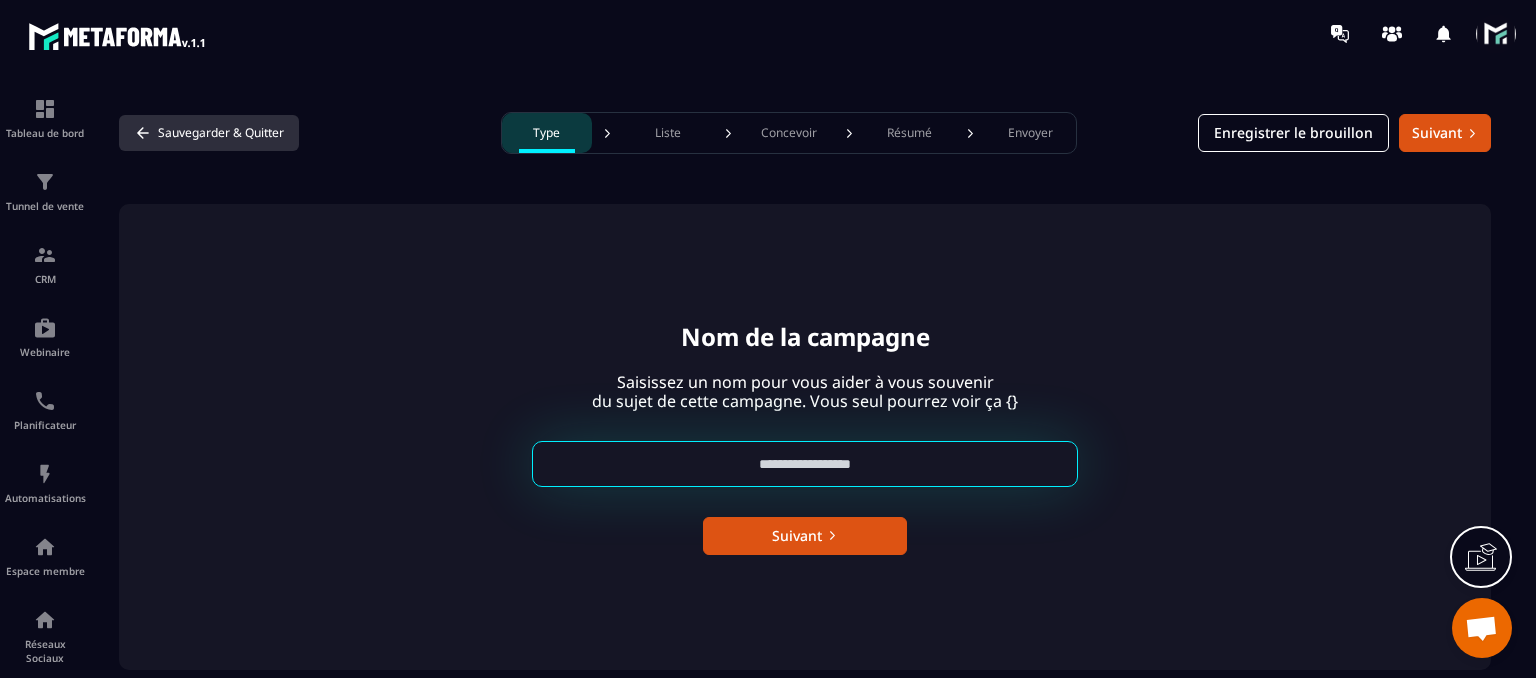 click on "Sauvegarder & Quitter" at bounding box center (209, 133) 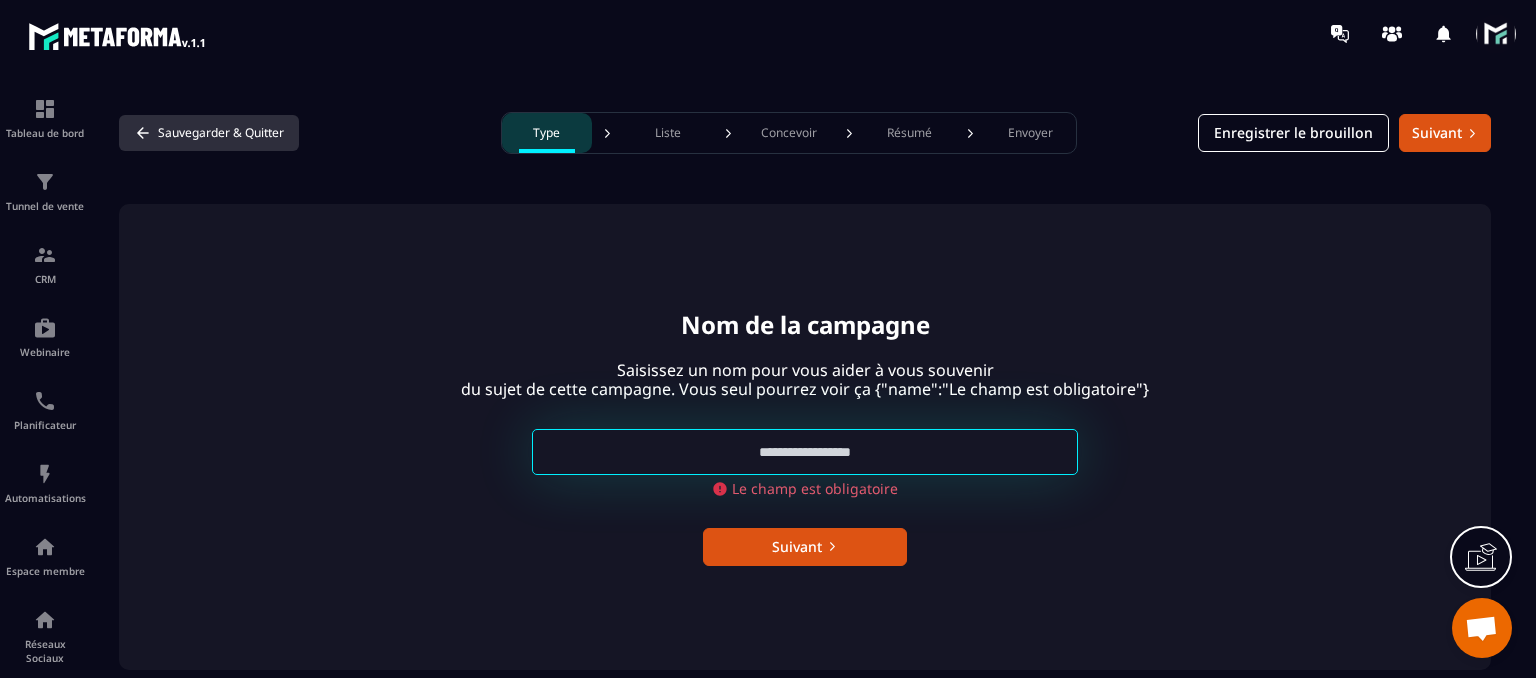 click on "Sauvegarder & Quitter" at bounding box center (209, 133) 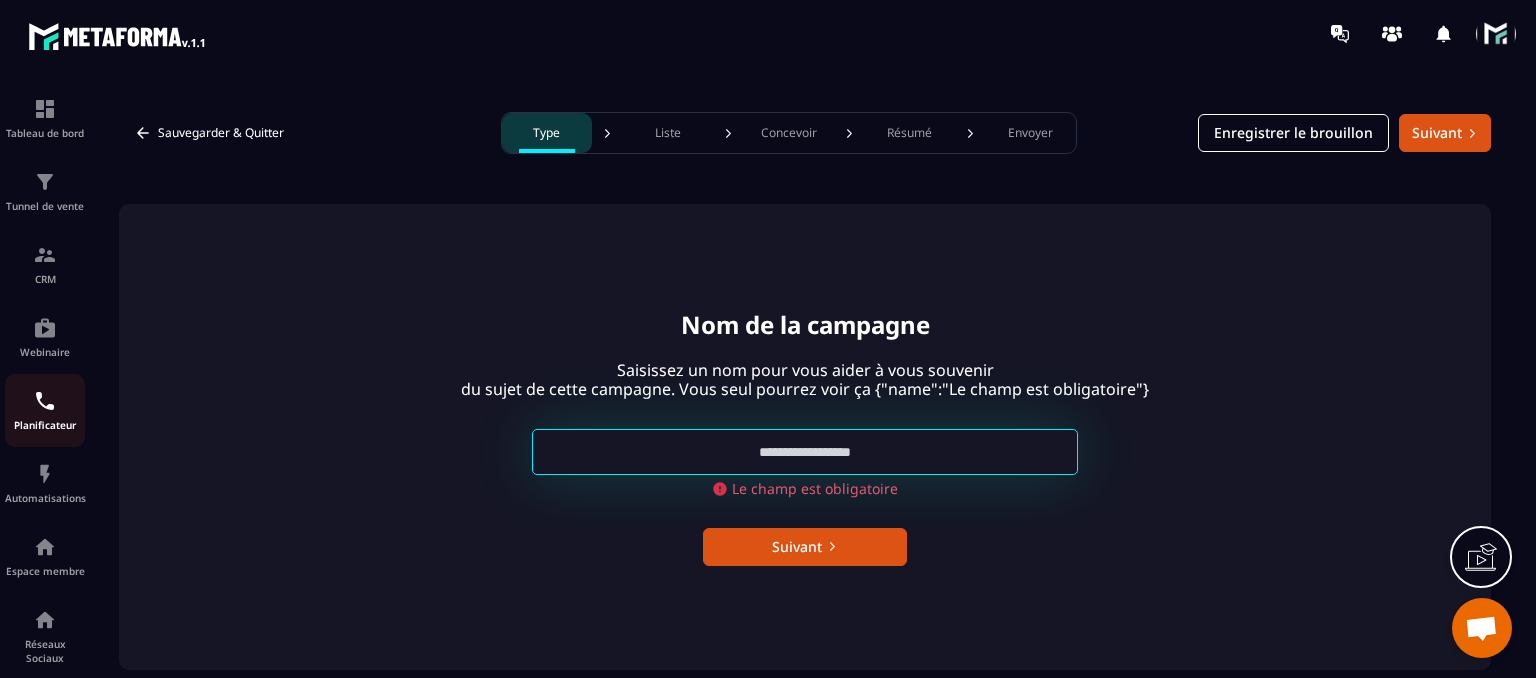 scroll, scrollTop: 100, scrollLeft: 0, axis: vertical 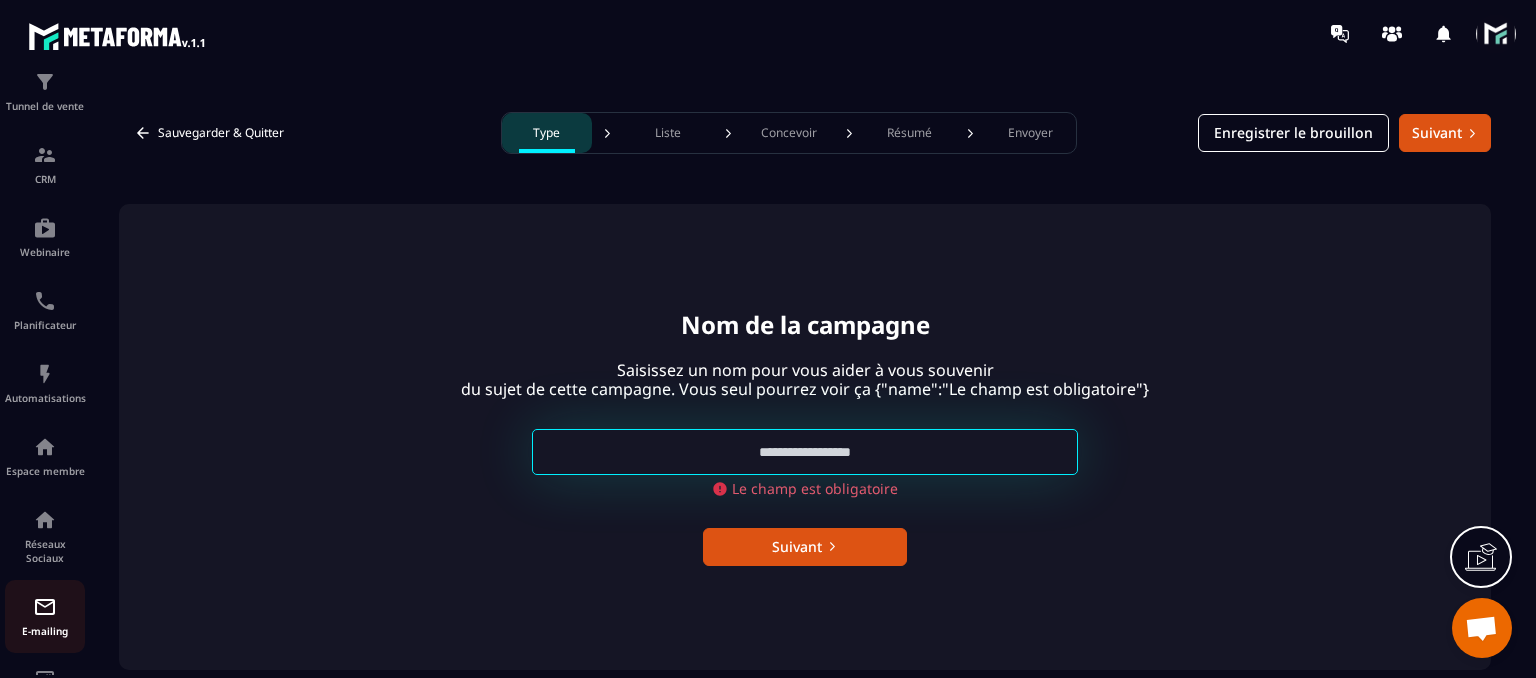 click on "E-mailing" 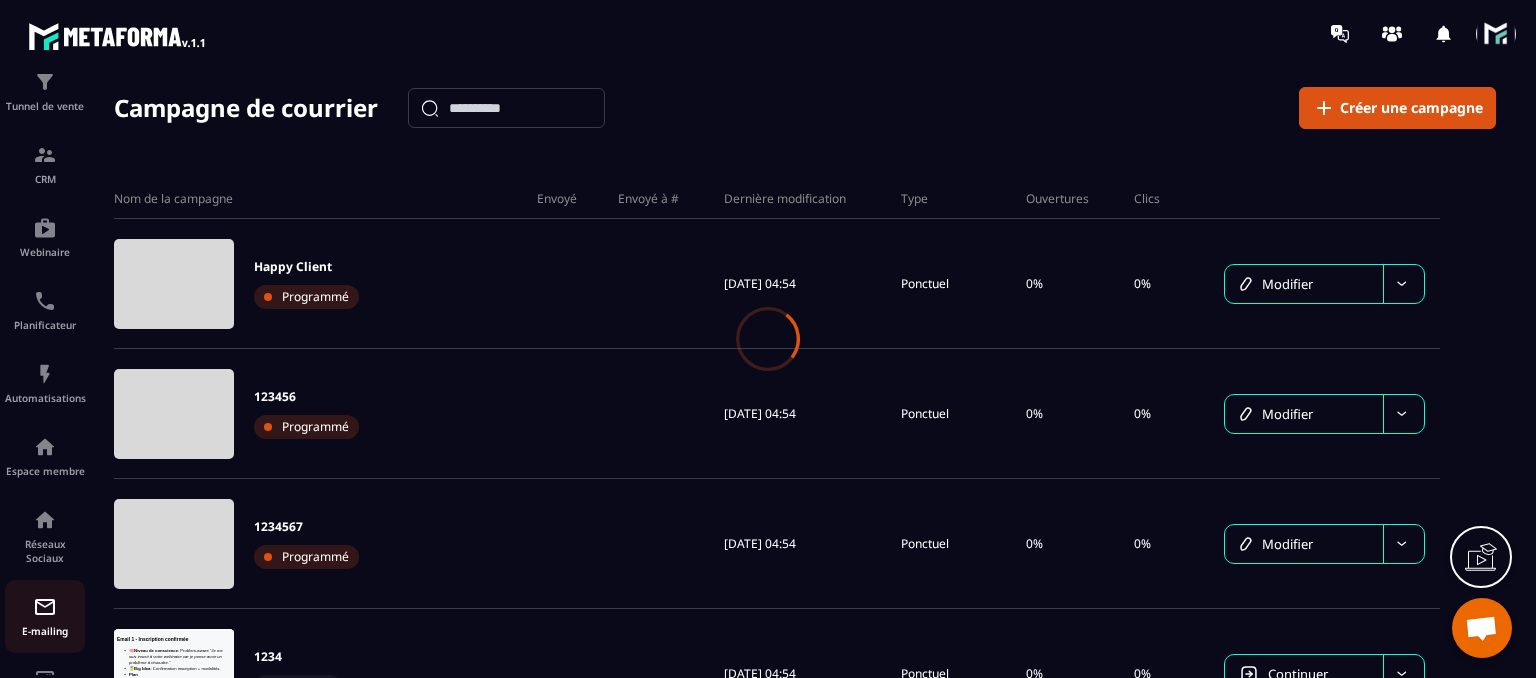 scroll, scrollTop: 0, scrollLeft: 0, axis: both 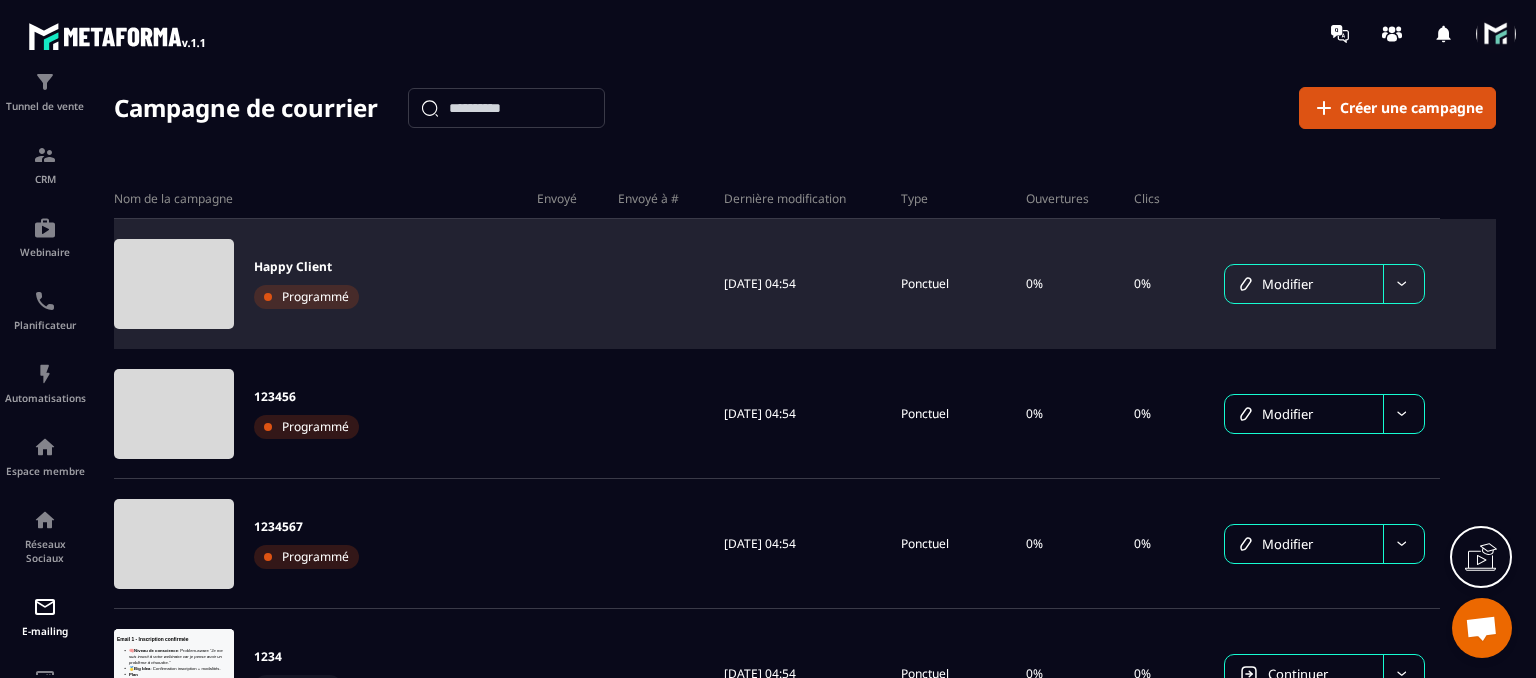 click on "Happy Client" at bounding box center [306, 267] 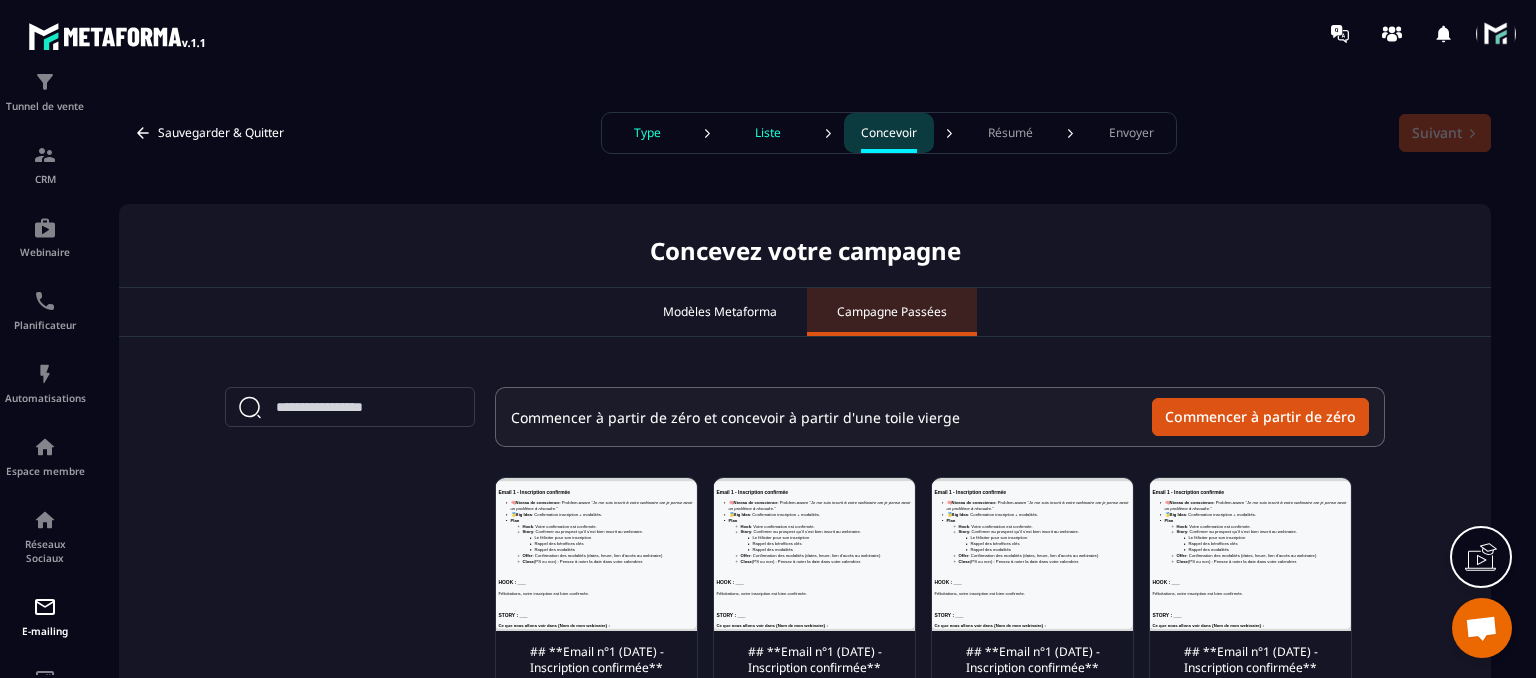 scroll, scrollTop: 0, scrollLeft: 0, axis: both 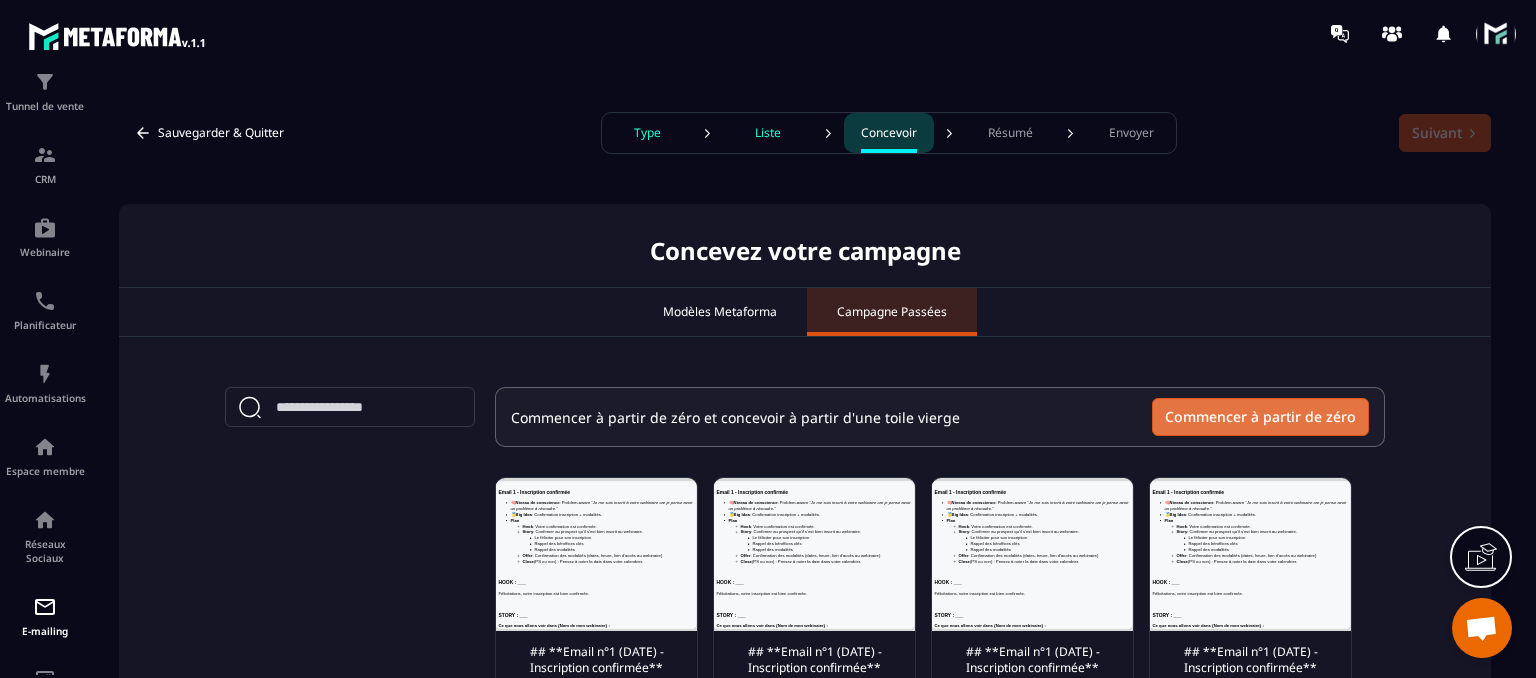 click on "Commencer à partir de zéro" at bounding box center (1260, 417) 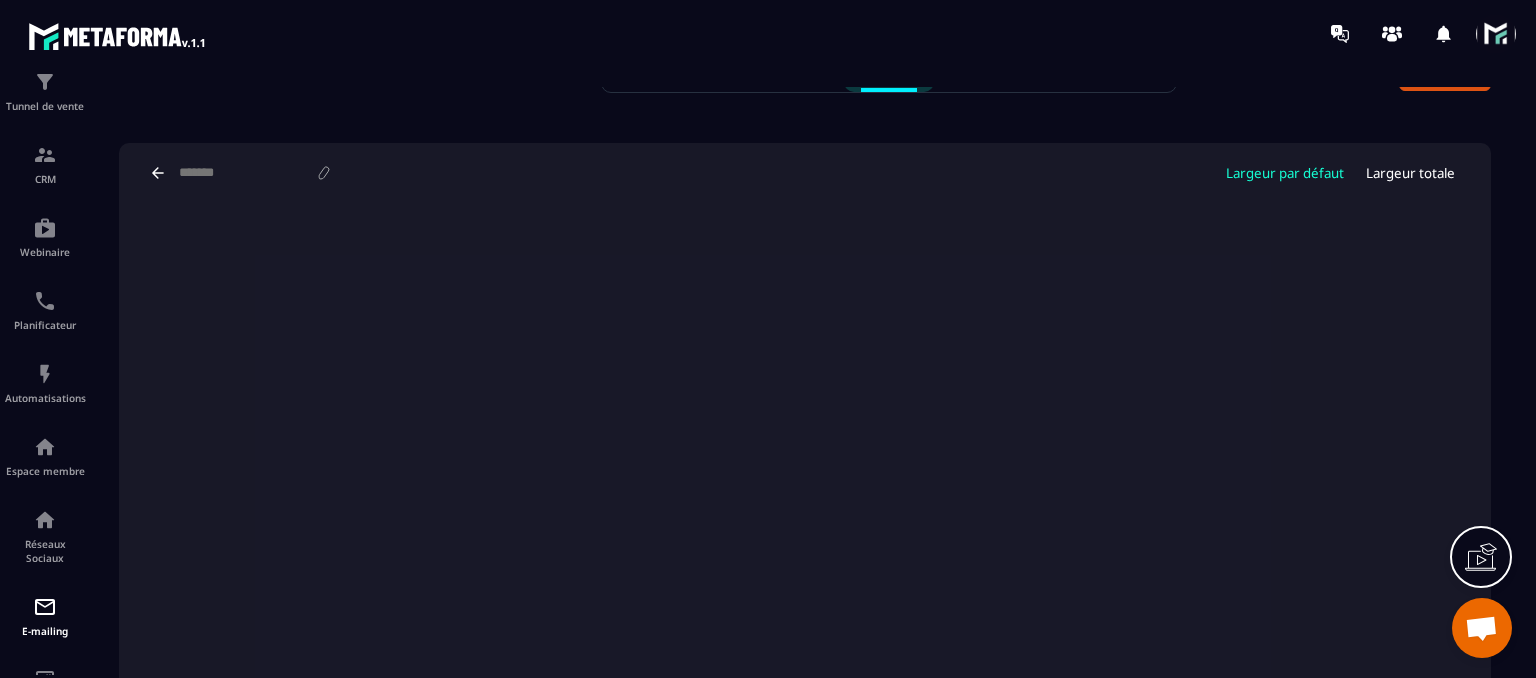 scroll, scrollTop: 91, scrollLeft: 0, axis: vertical 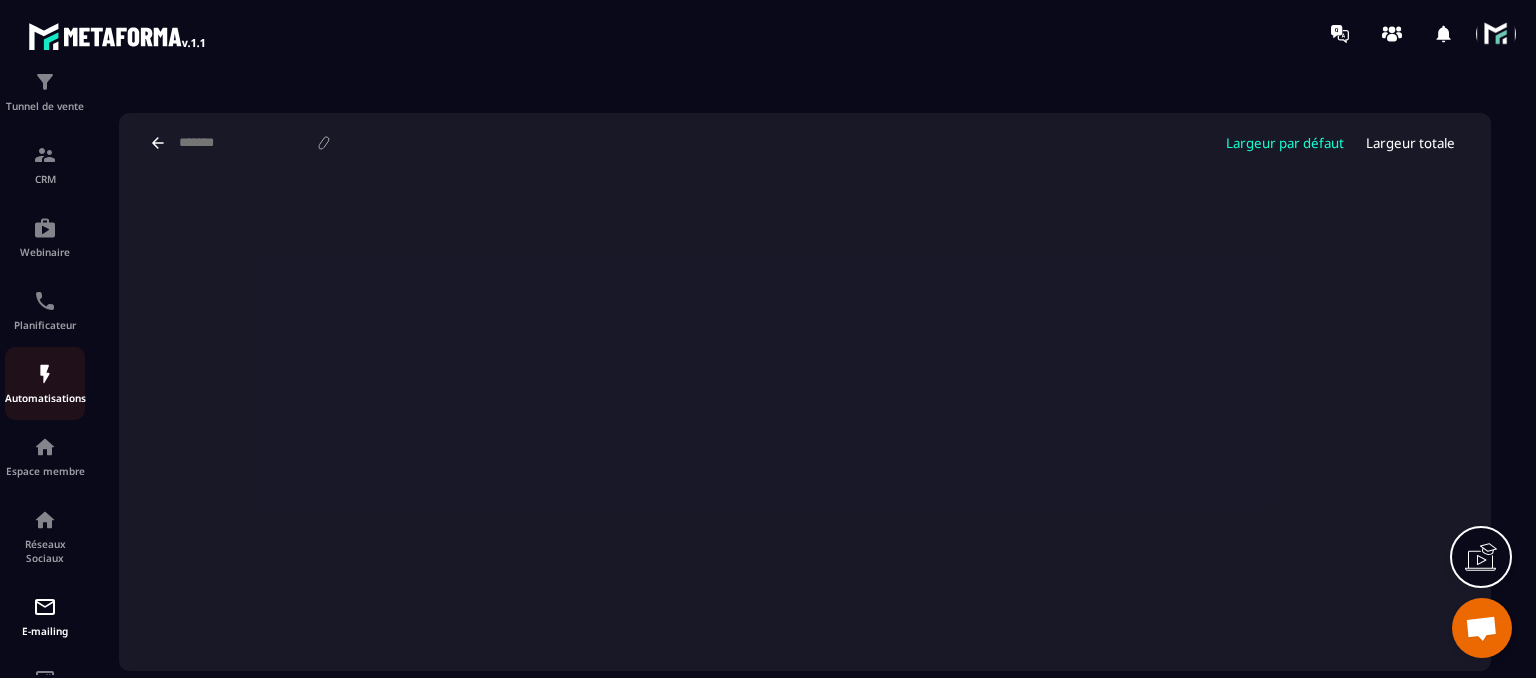 click on "Automatisations" at bounding box center [45, 398] 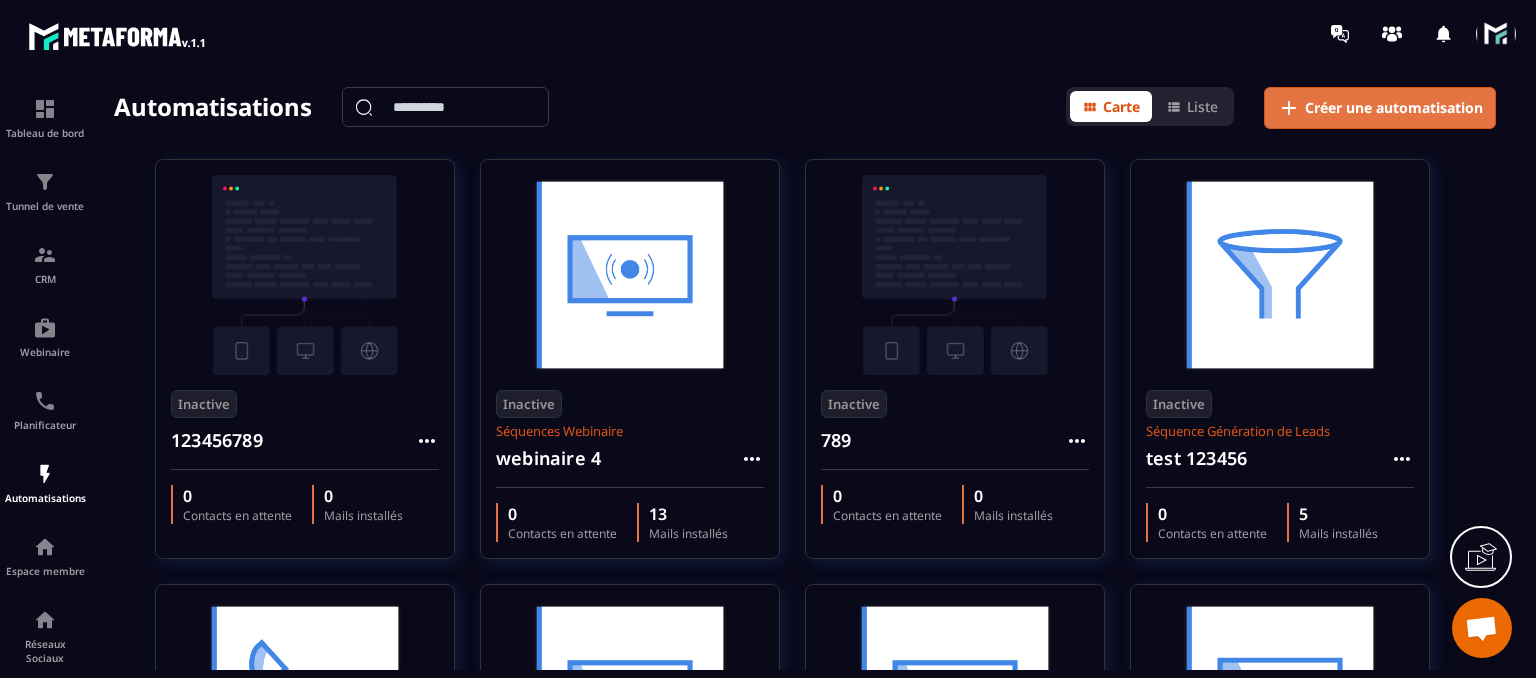 click 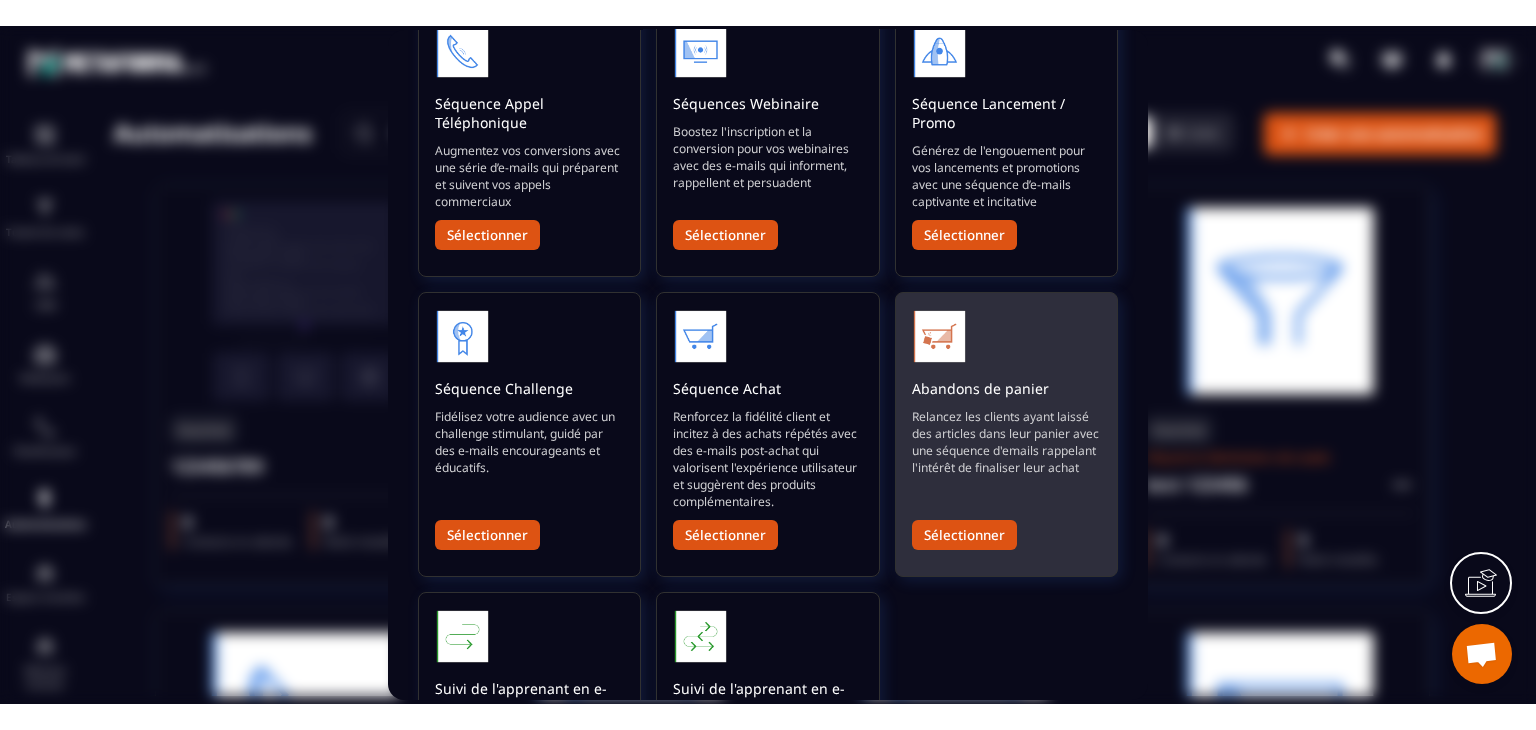 scroll, scrollTop: 400, scrollLeft: 0, axis: vertical 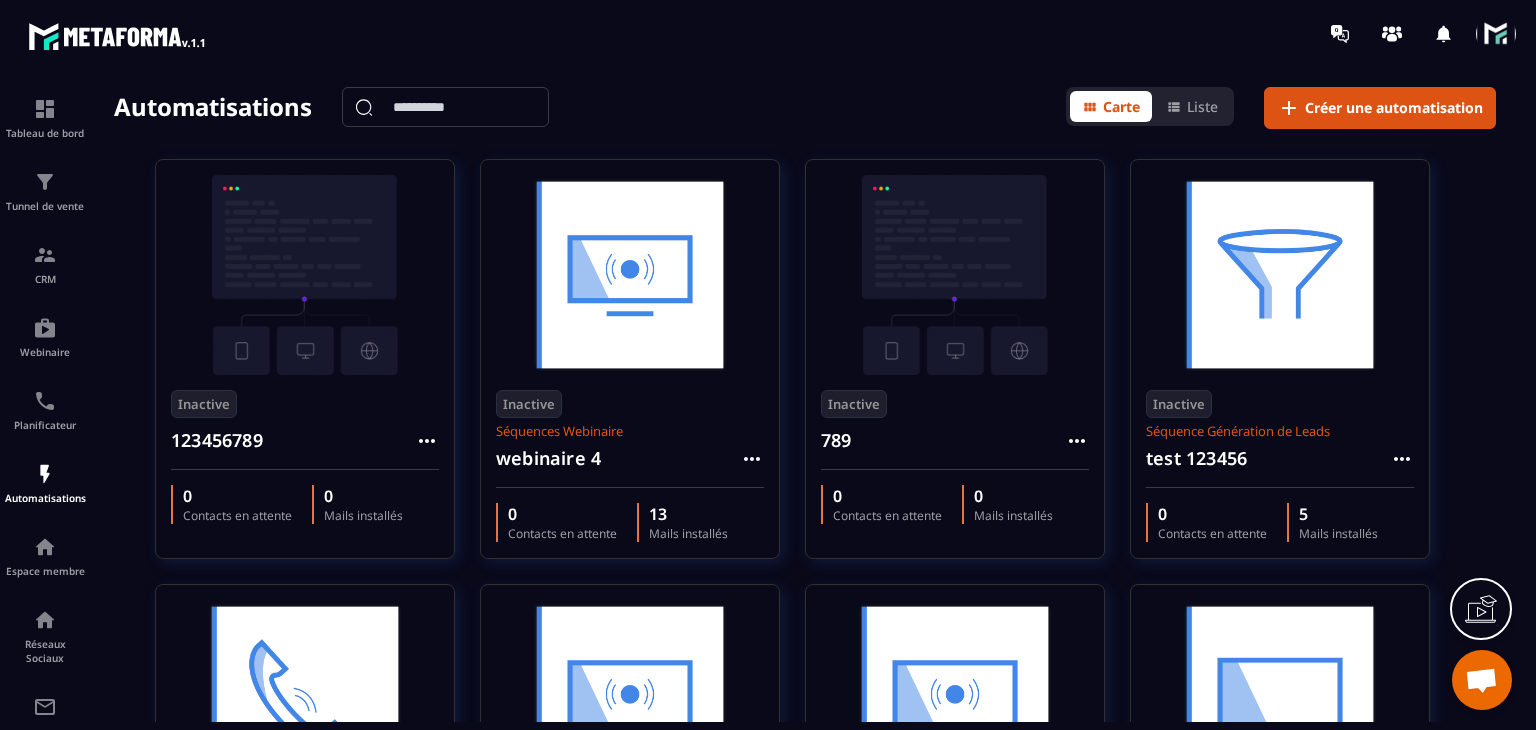 click at bounding box center [1496, 34] 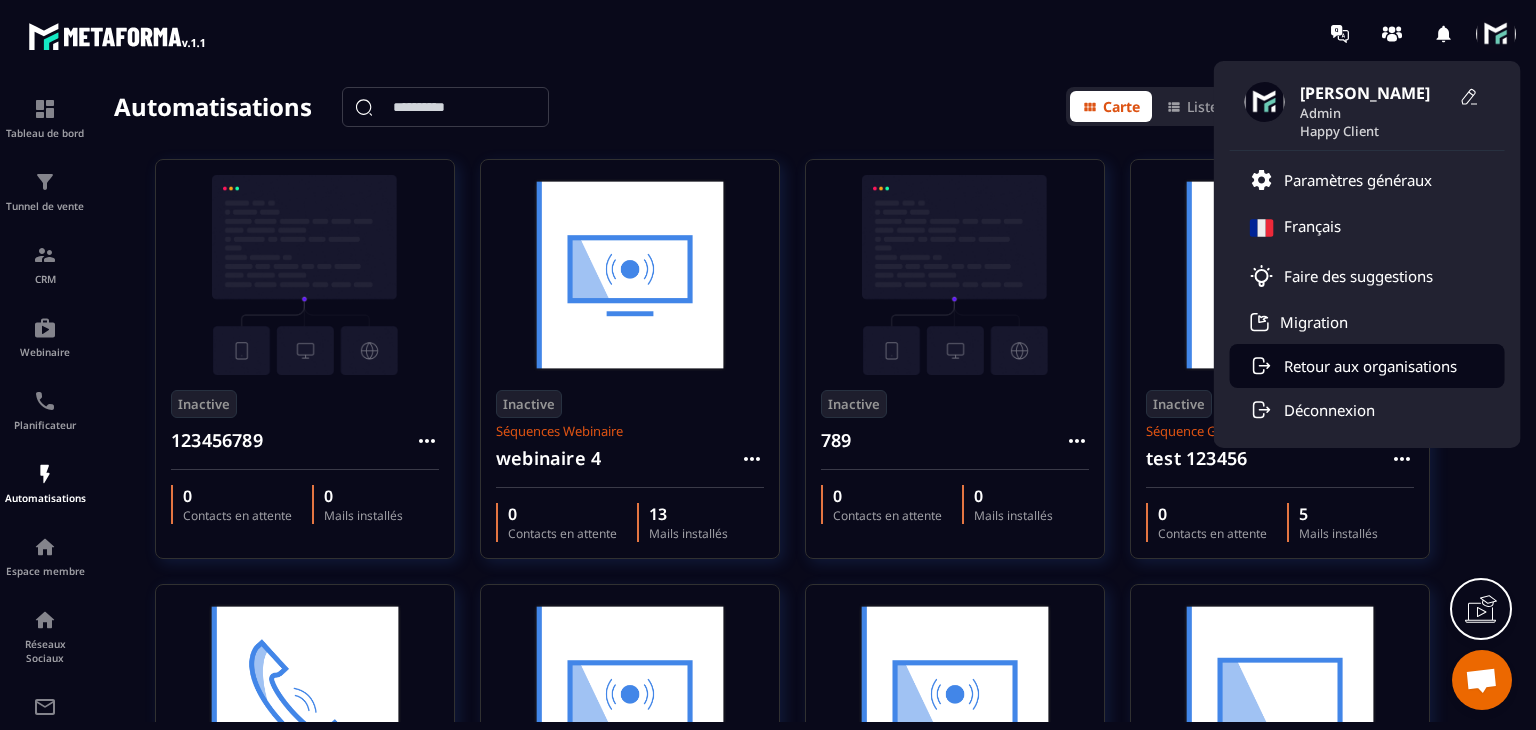 click on "Retour aux organisations" at bounding box center [1370, 366] 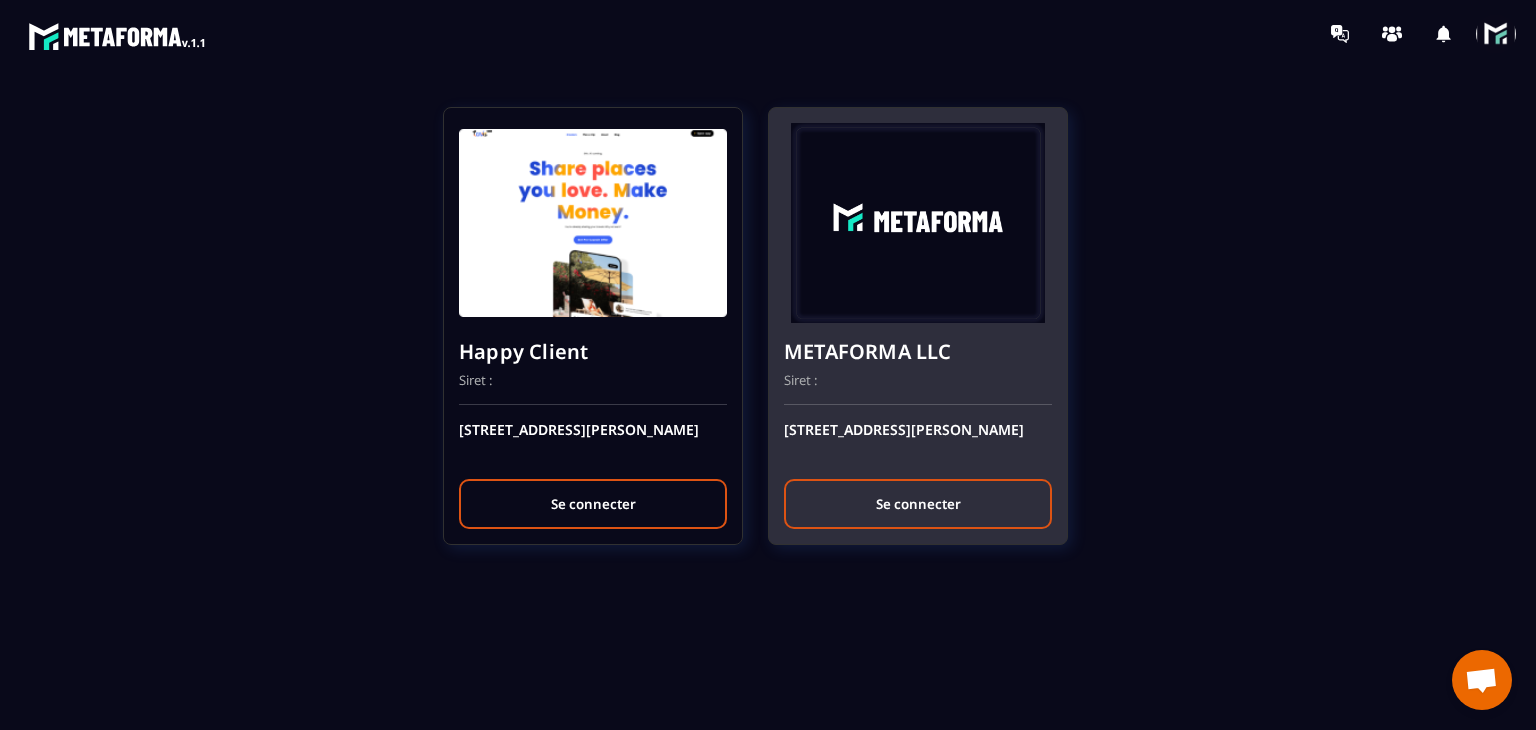 click on "Se connecter" at bounding box center [918, 504] 